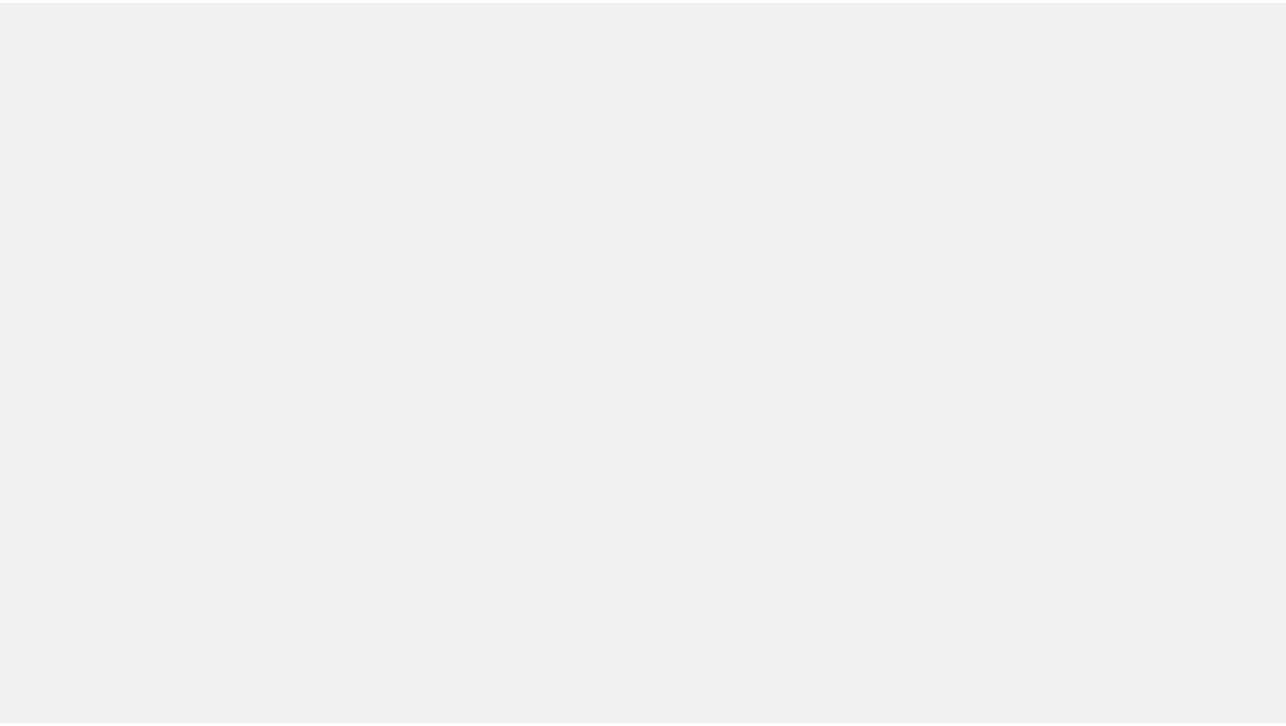 scroll, scrollTop: 0, scrollLeft: 0, axis: both 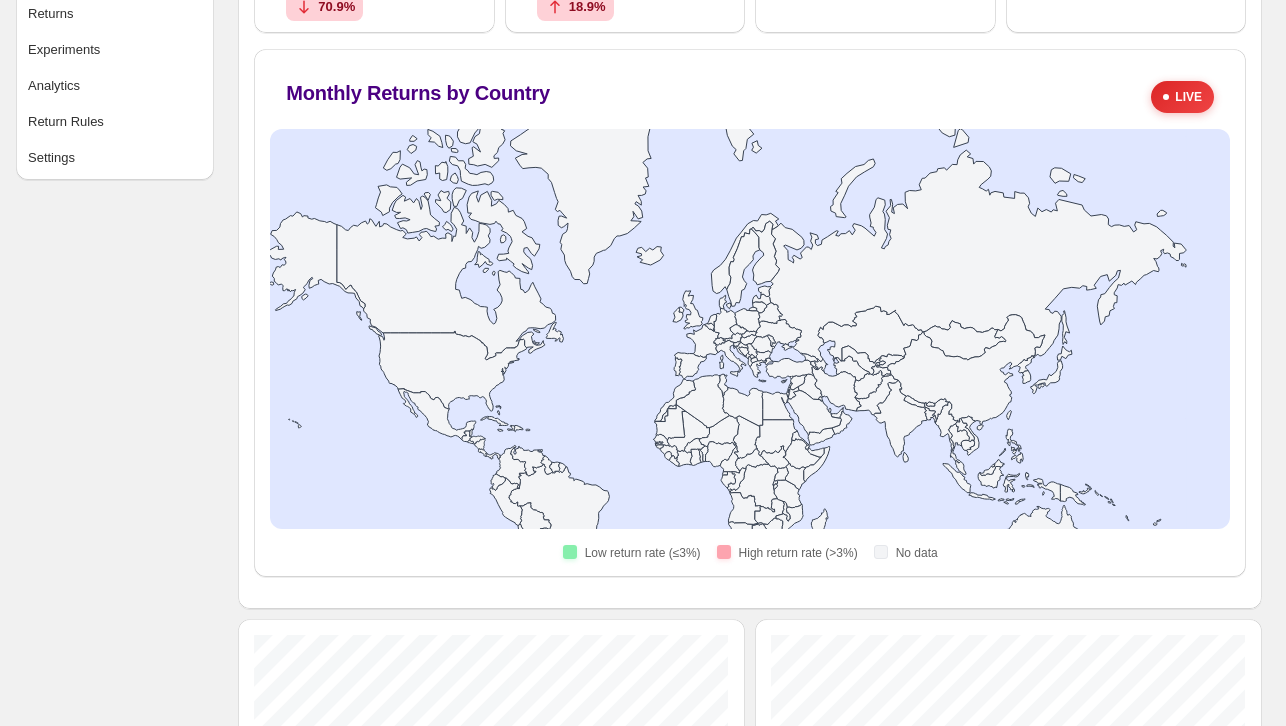 select on "********" 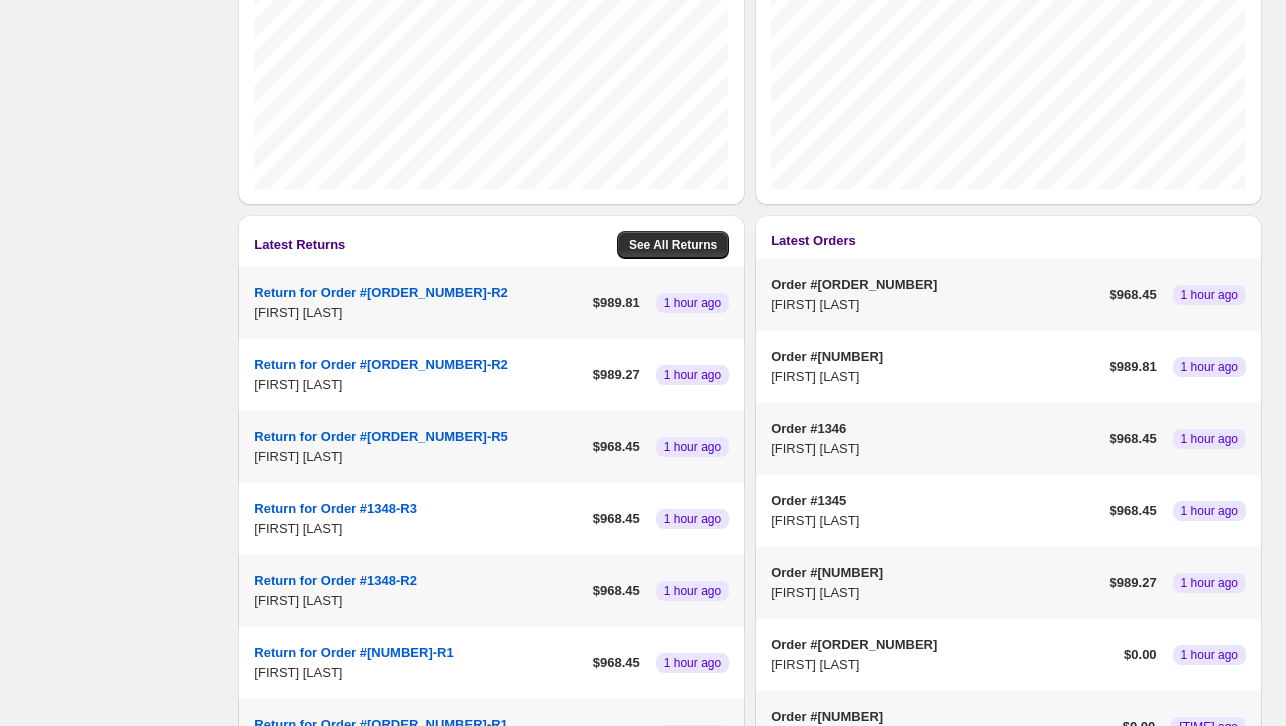 scroll, scrollTop: 1069, scrollLeft: 0, axis: vertical 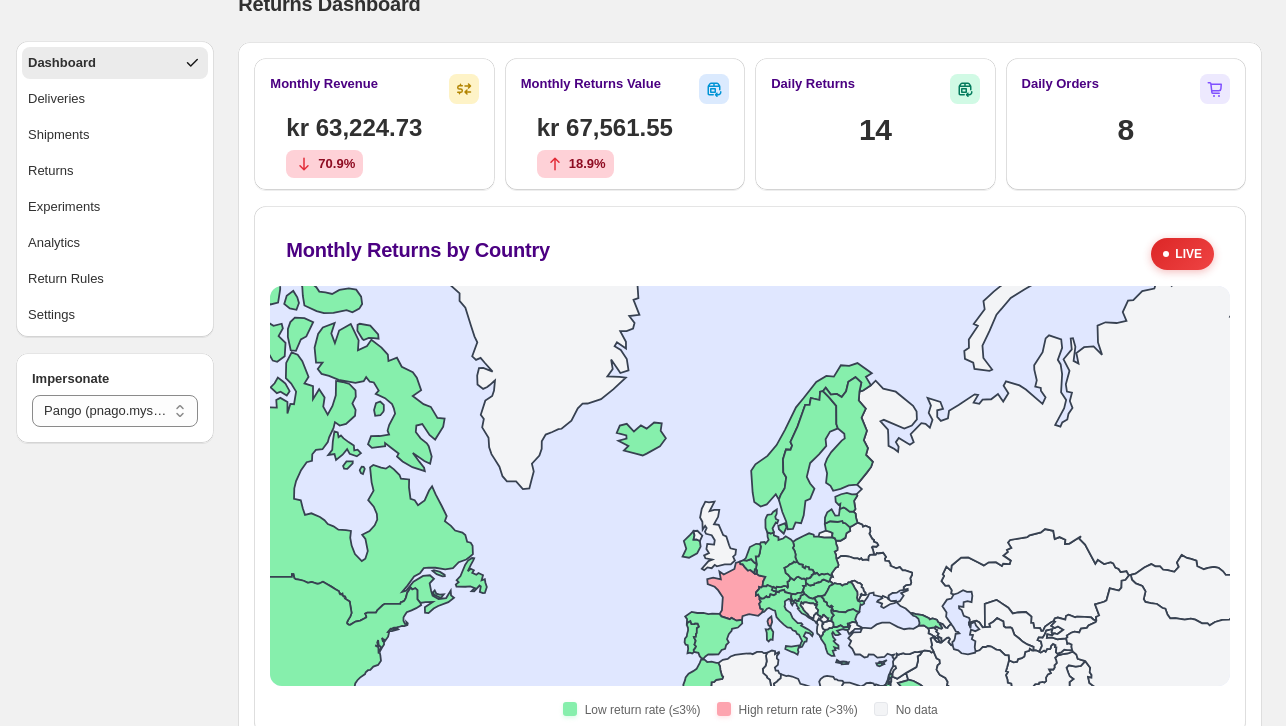 drag, startPoint x: 913, startPoint y: 435, endPoint x: 826, endPoint y: 365, distance: 111.66467 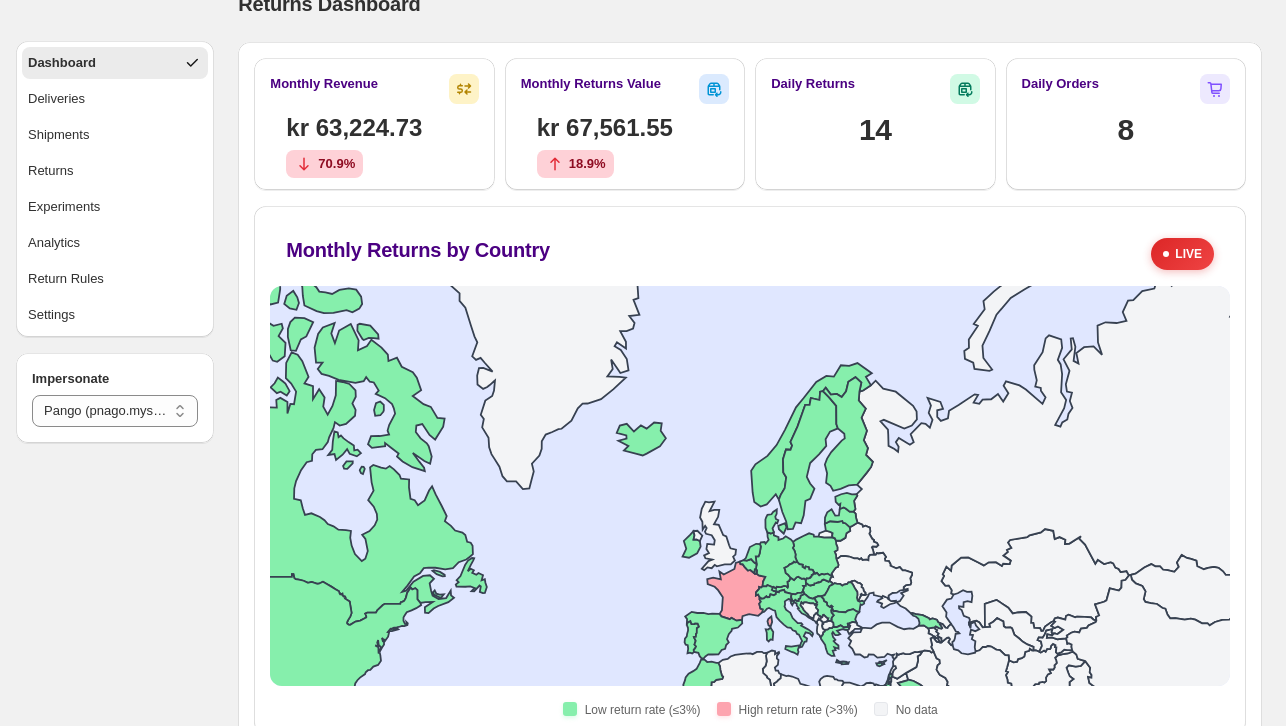 click 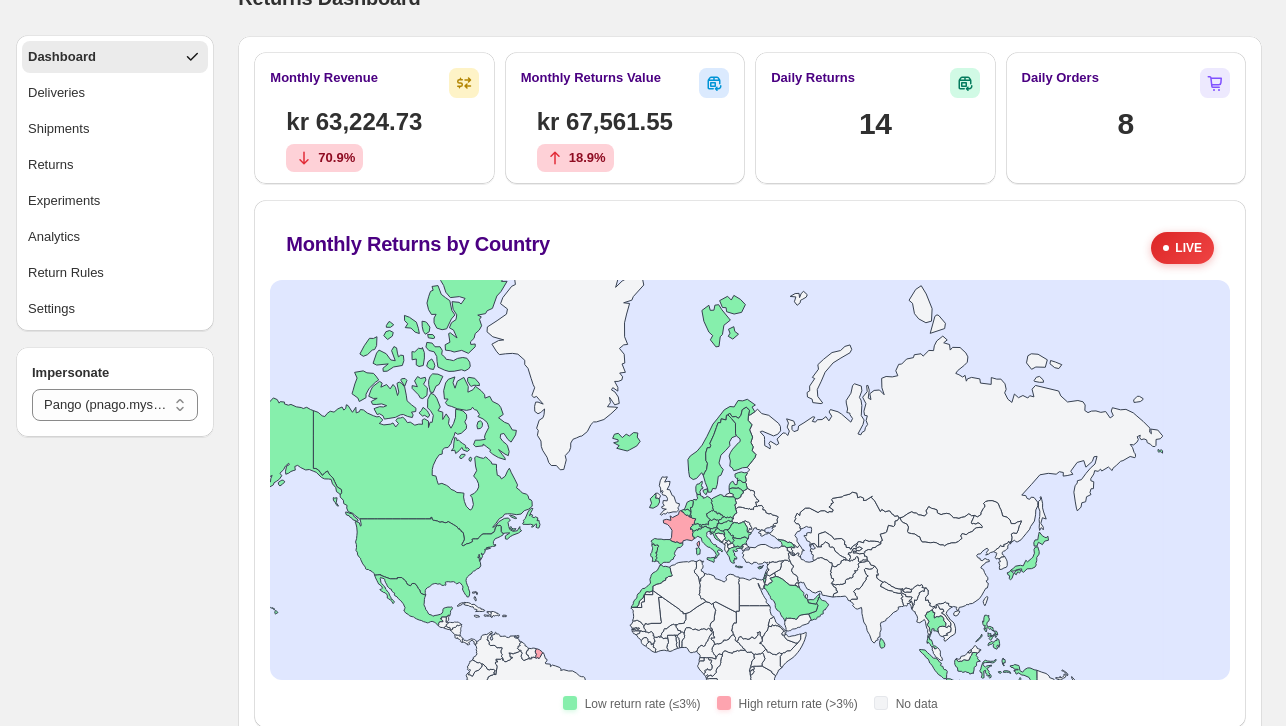 scroll, scrollTop: 0, scrollLeft: 0, axis: both 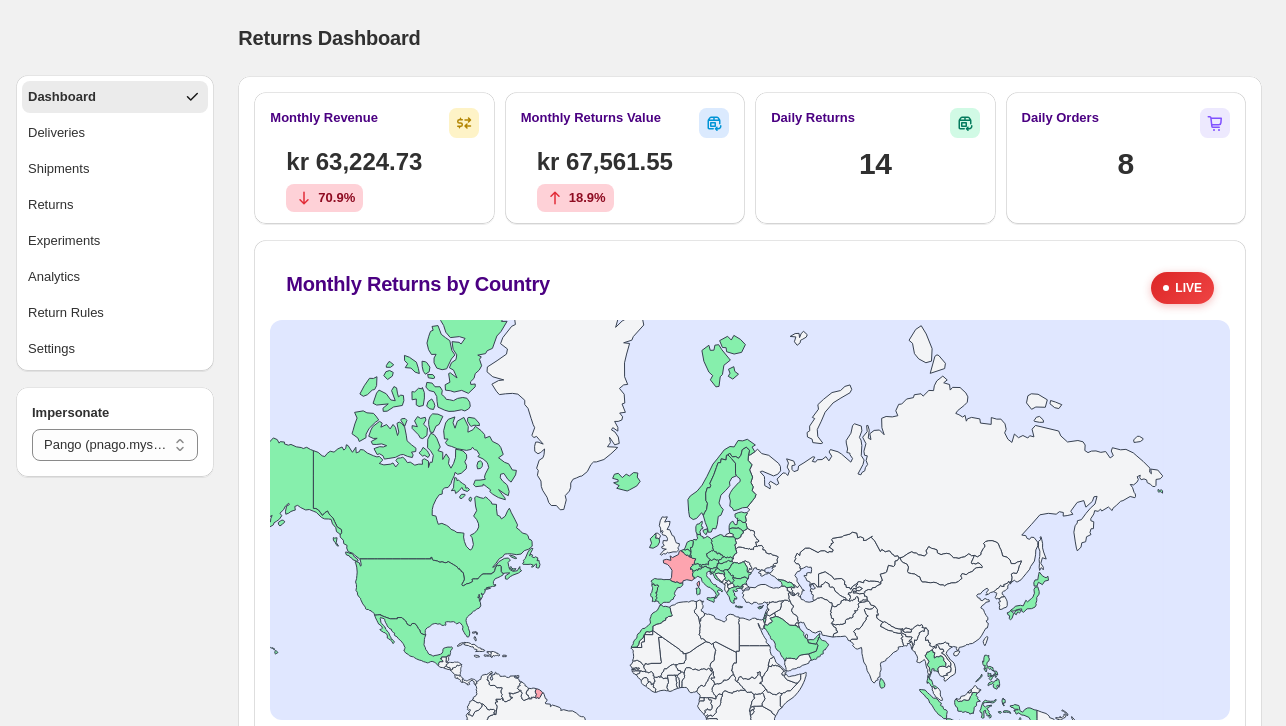 drag, startPoint x: 879, startPoint y: 1, endPoint x: 104, endPoint y: 563, distance: 957.32385 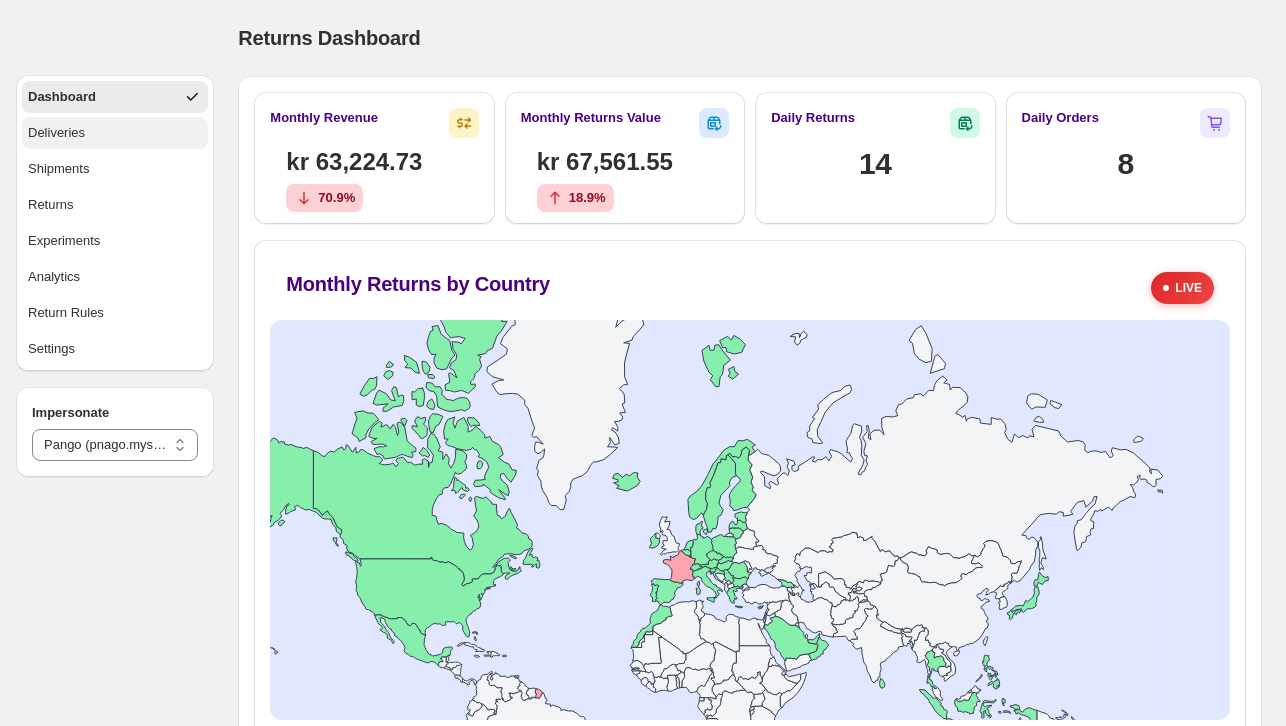 click on "Deliveries" at bounding box center (115, 133) 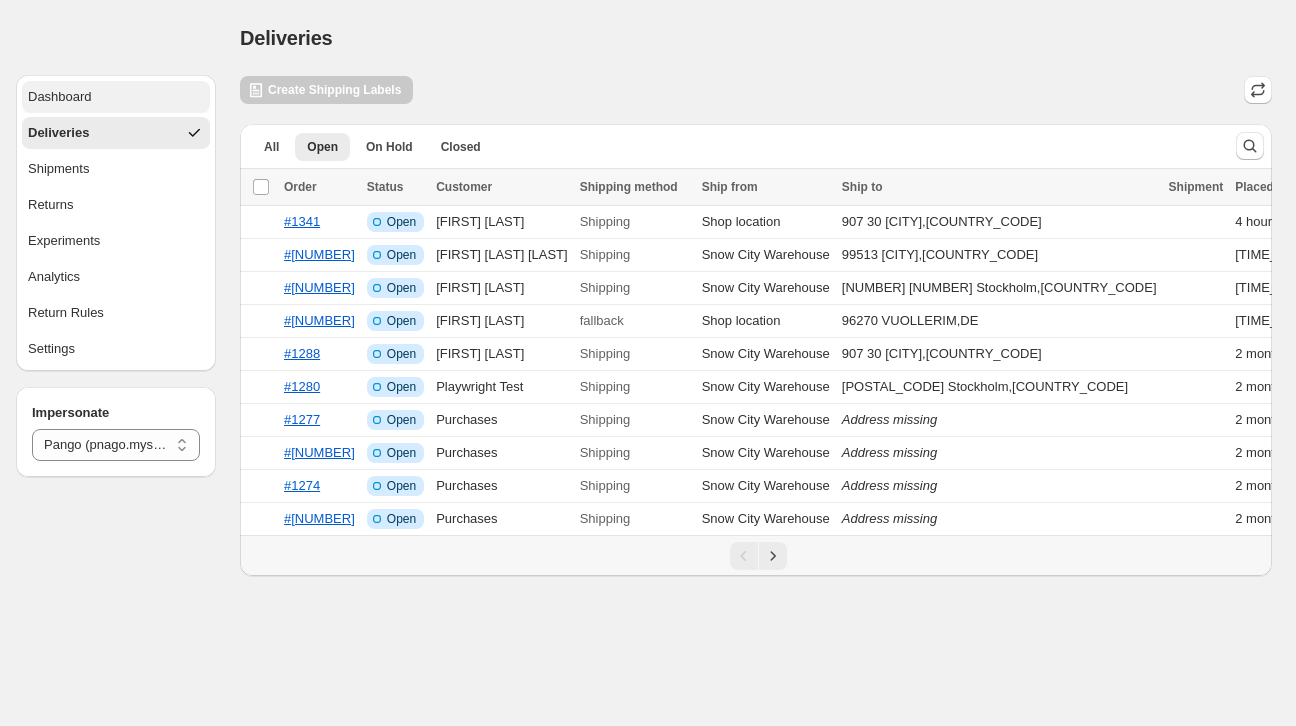 click on "Dashboard" at bounding box center [116, 97] 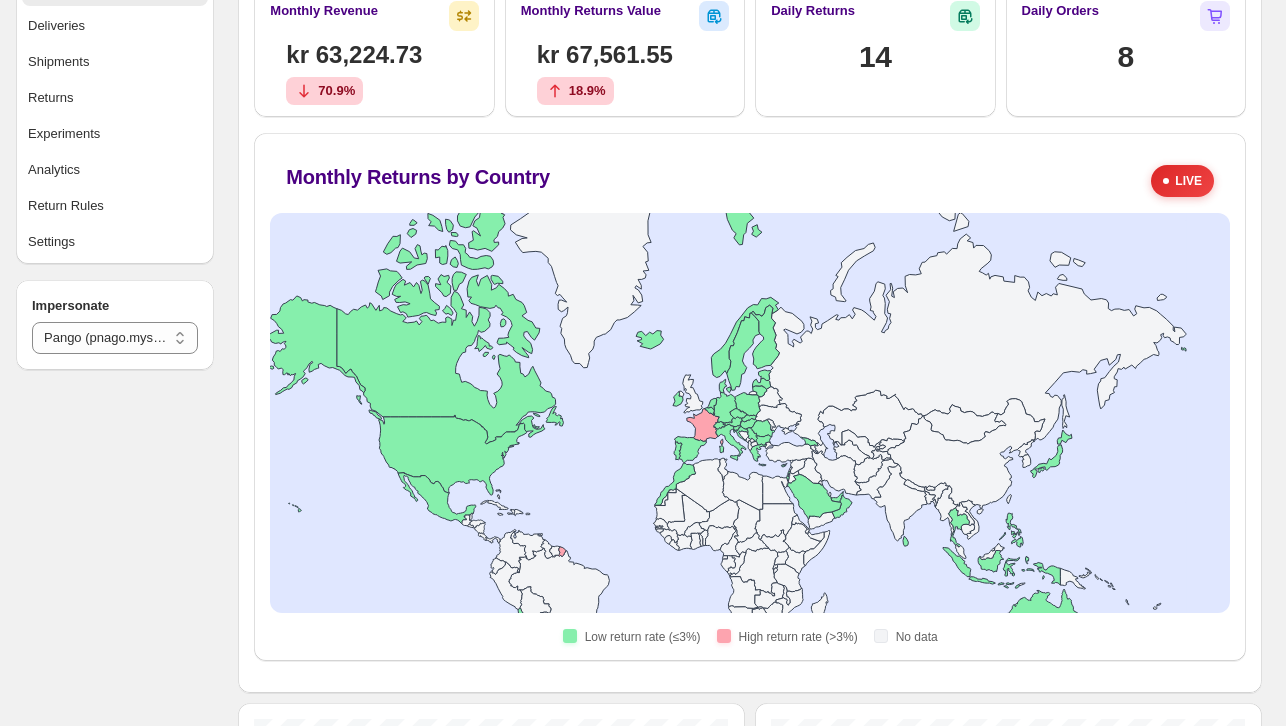 scroll, scrollTop: 0, scrollLeft: 0, axis: both 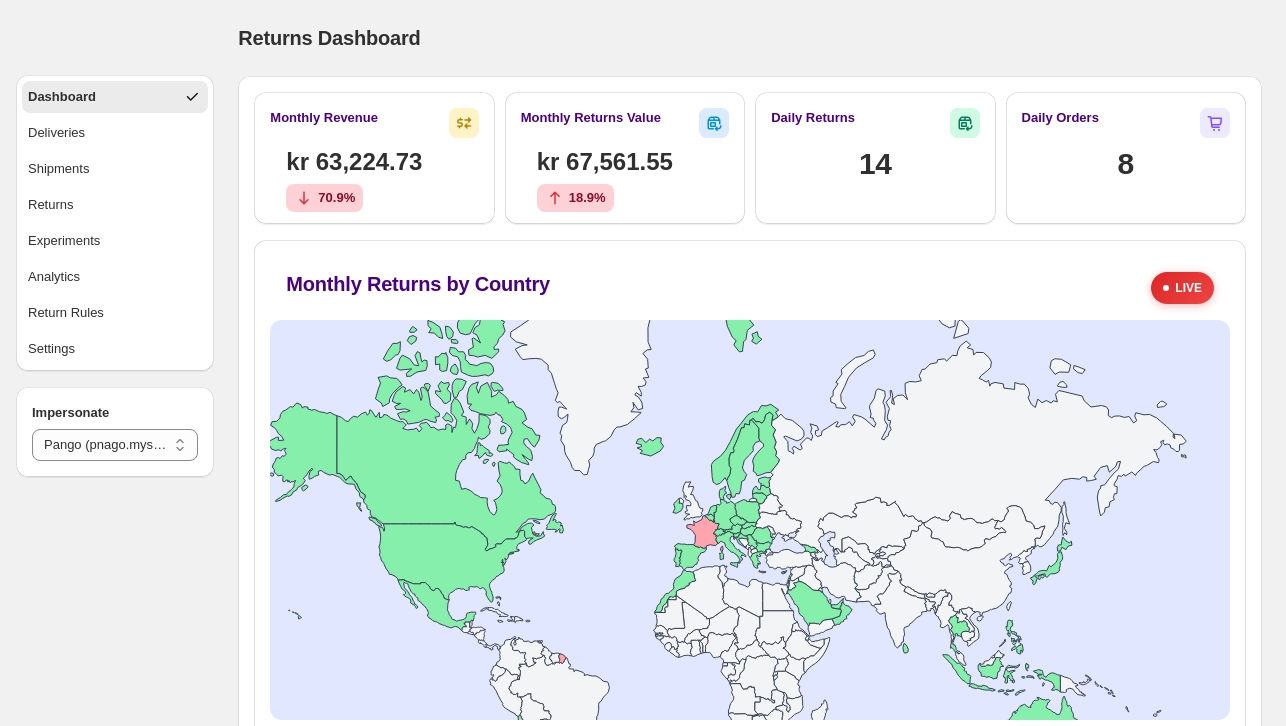 type 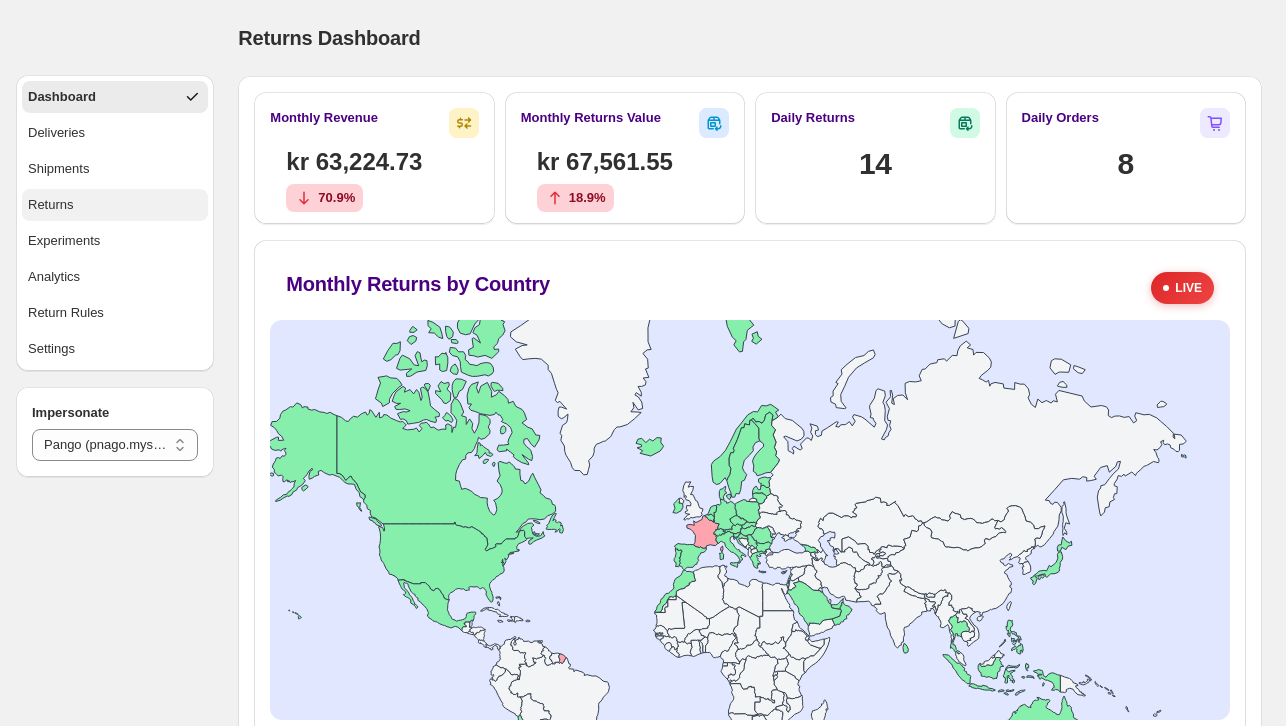 drag, startPoint x: 97, startPoint y: 134, endPoint x: 109, endPoint y: 210, distance: 76.941536 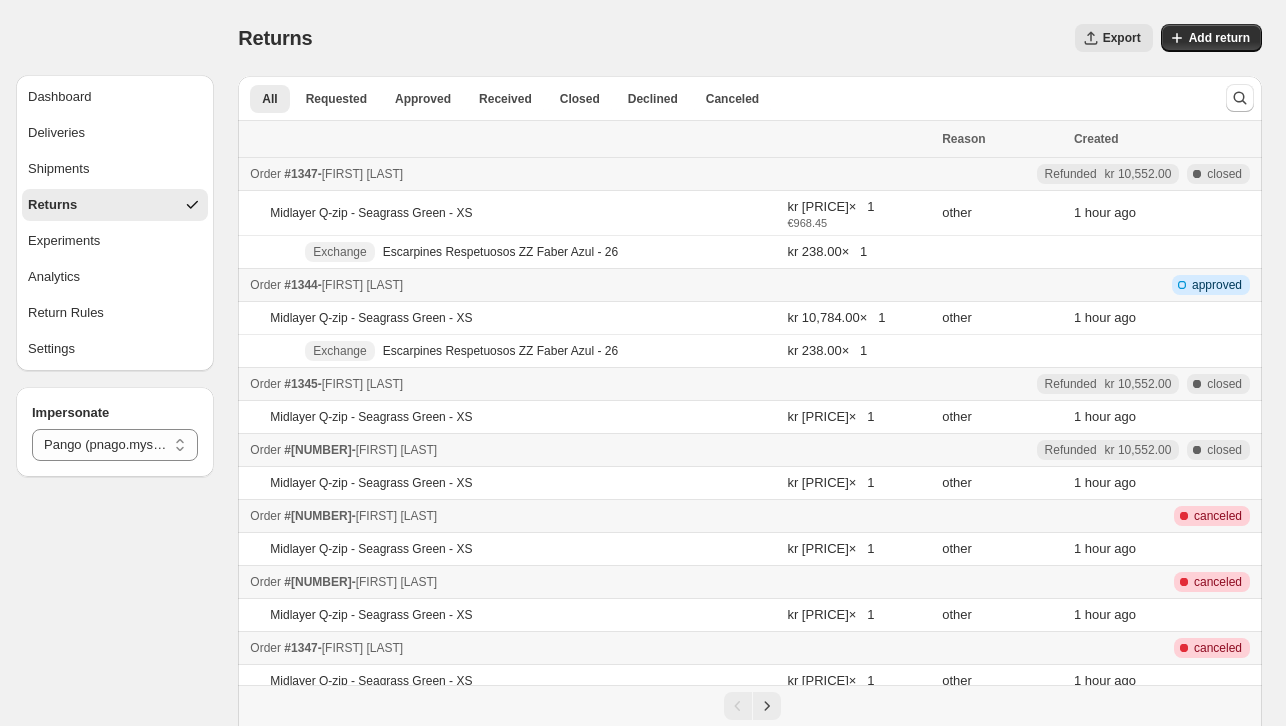 type 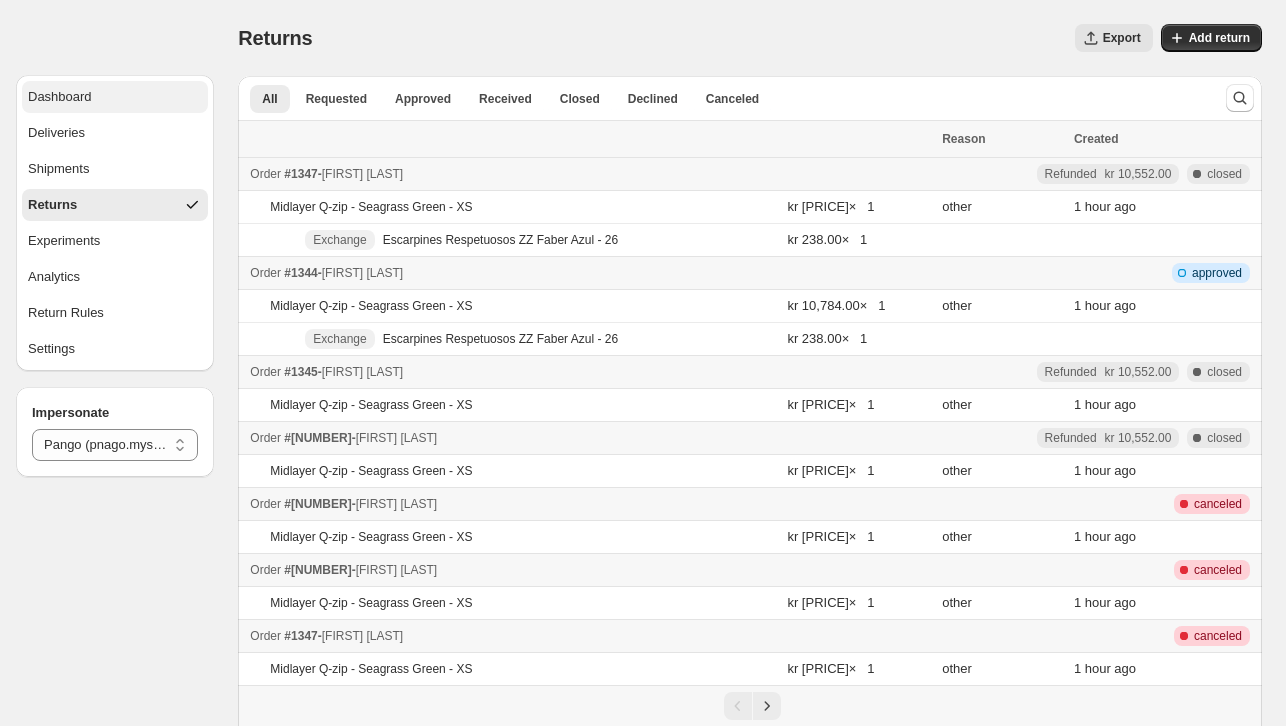 click on "Dashboard" at bounding box center [115, 97] 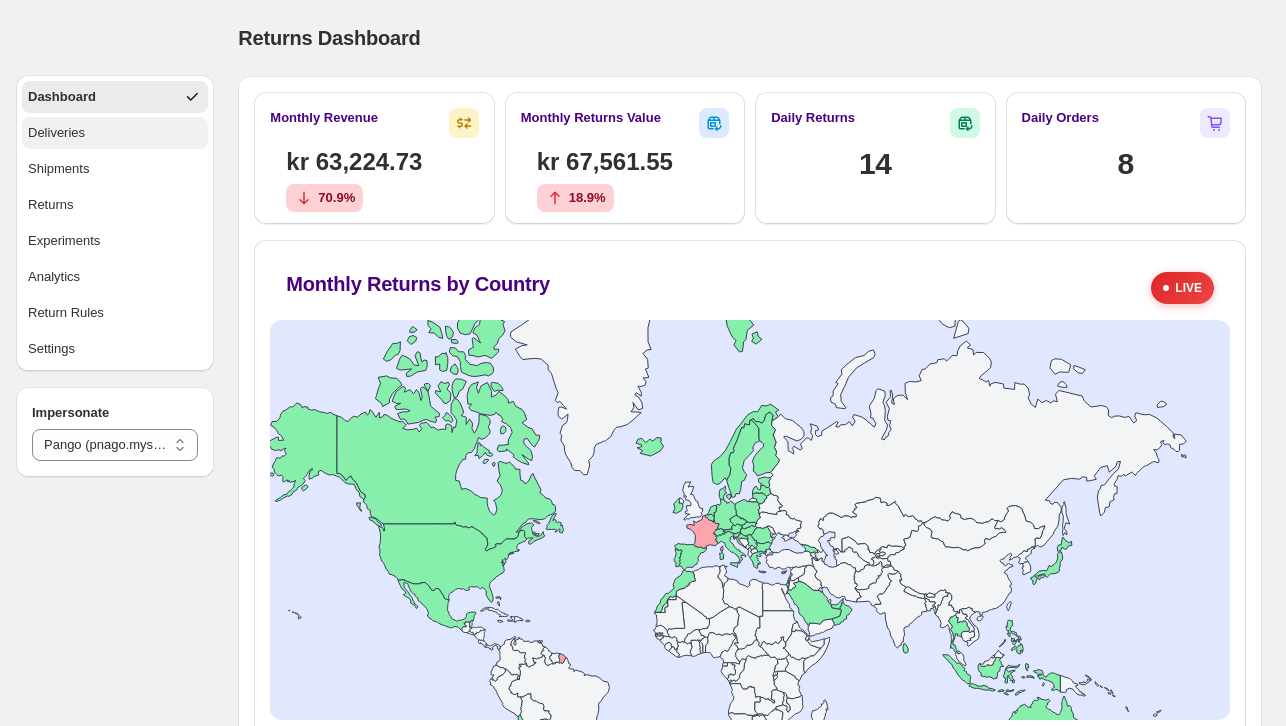 click on "Deliveries" at bounding box center [115, 133] 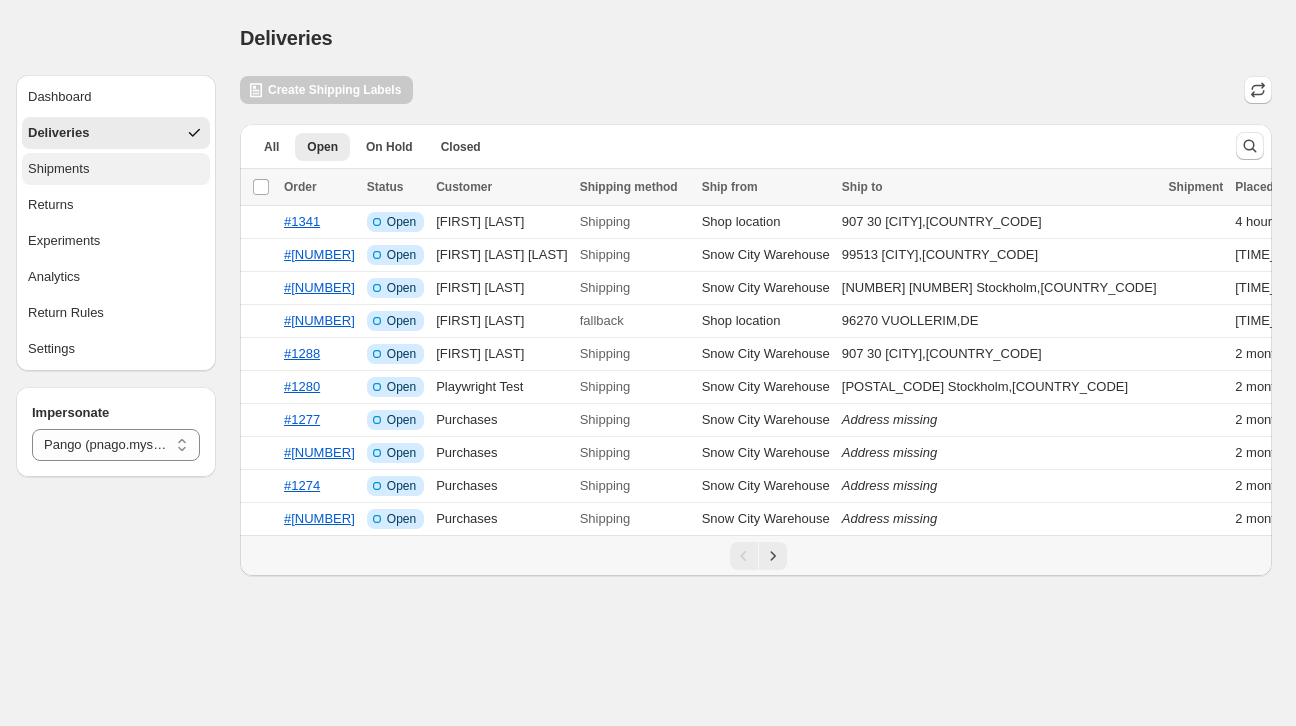 click on "Shipments" at bounding box center (116, 169) 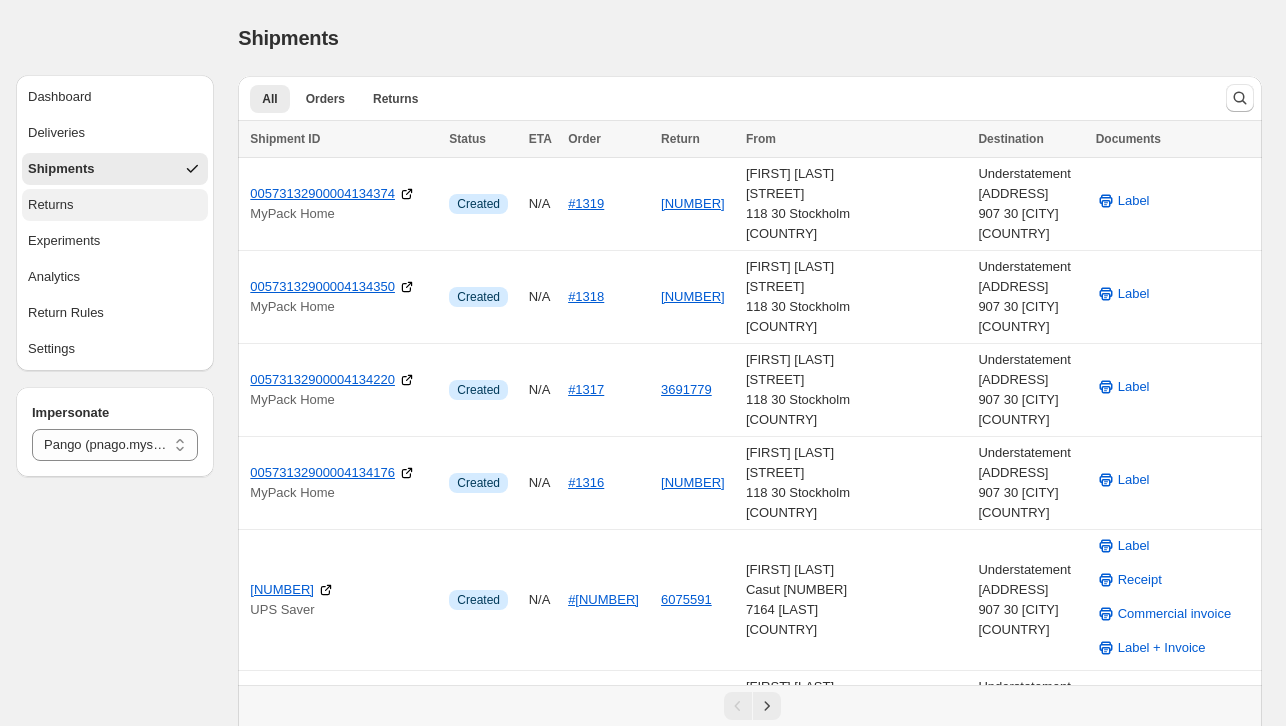 click on "Returns" at bounding box center [115, 205] 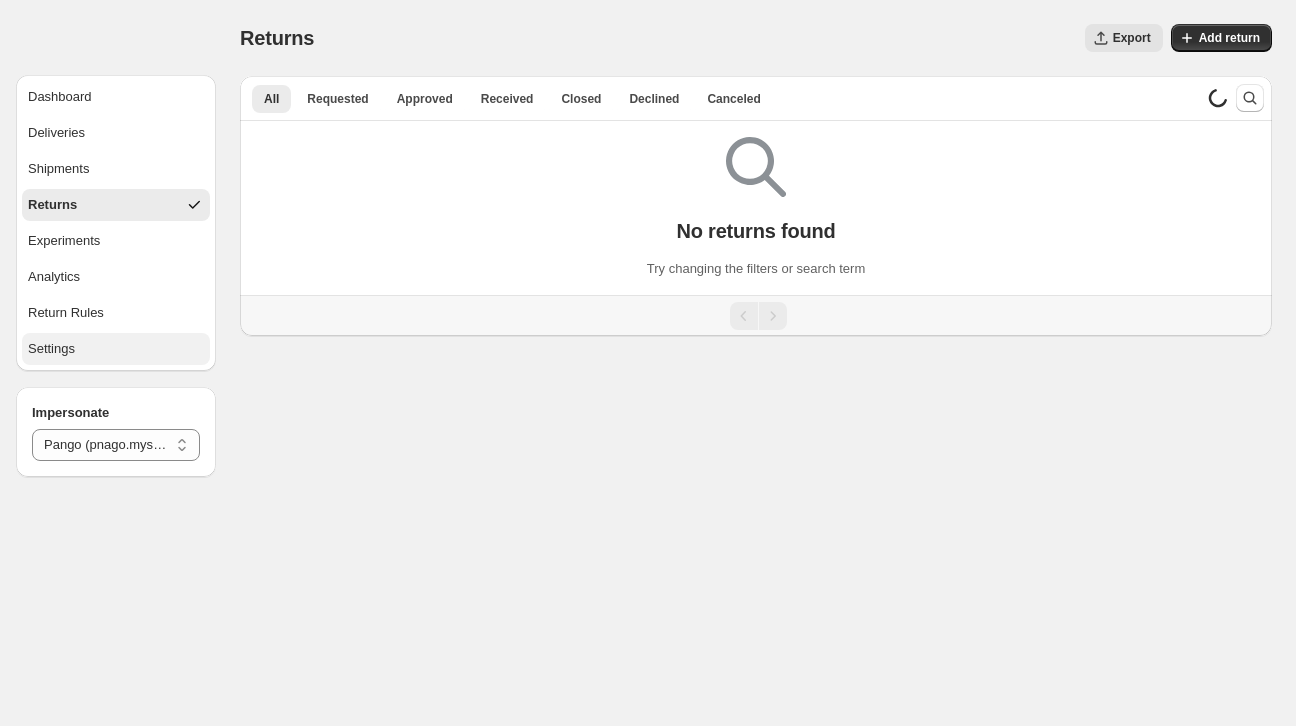 click on "Settings" at bounding box center [116, 349] 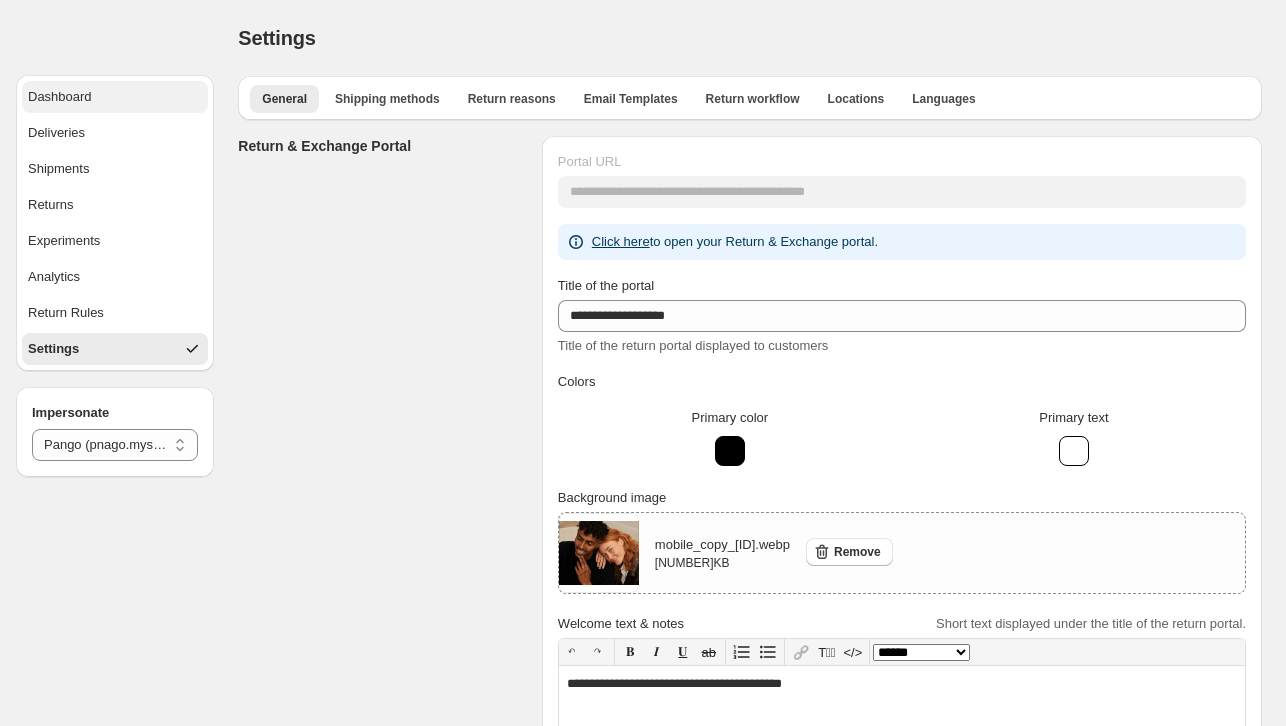 click on "Dashboard" at bounding box center (115, 97) 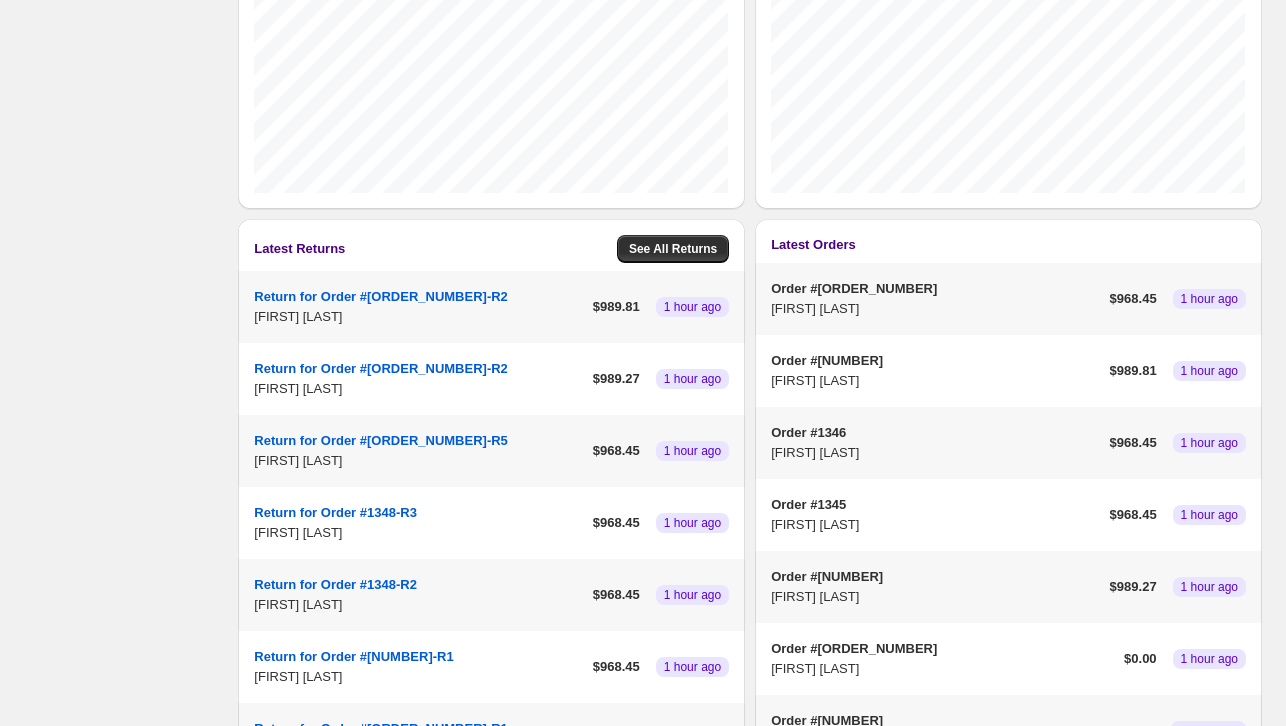 scroll, scrollTop: 1035, scrollLeft: 0, axis: vertical 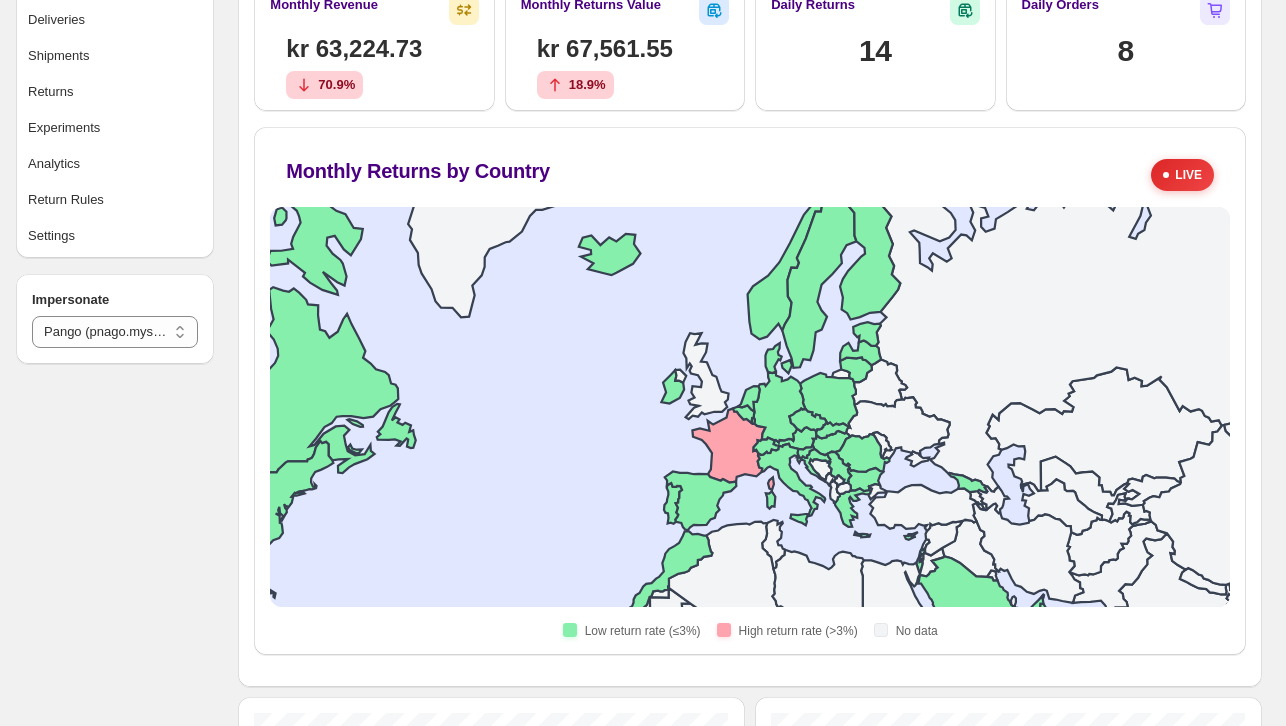 drag, startPoint x: 616, startPoint y: 313, endPoint x: 622, endPoint y: 491, distance: 178.10109 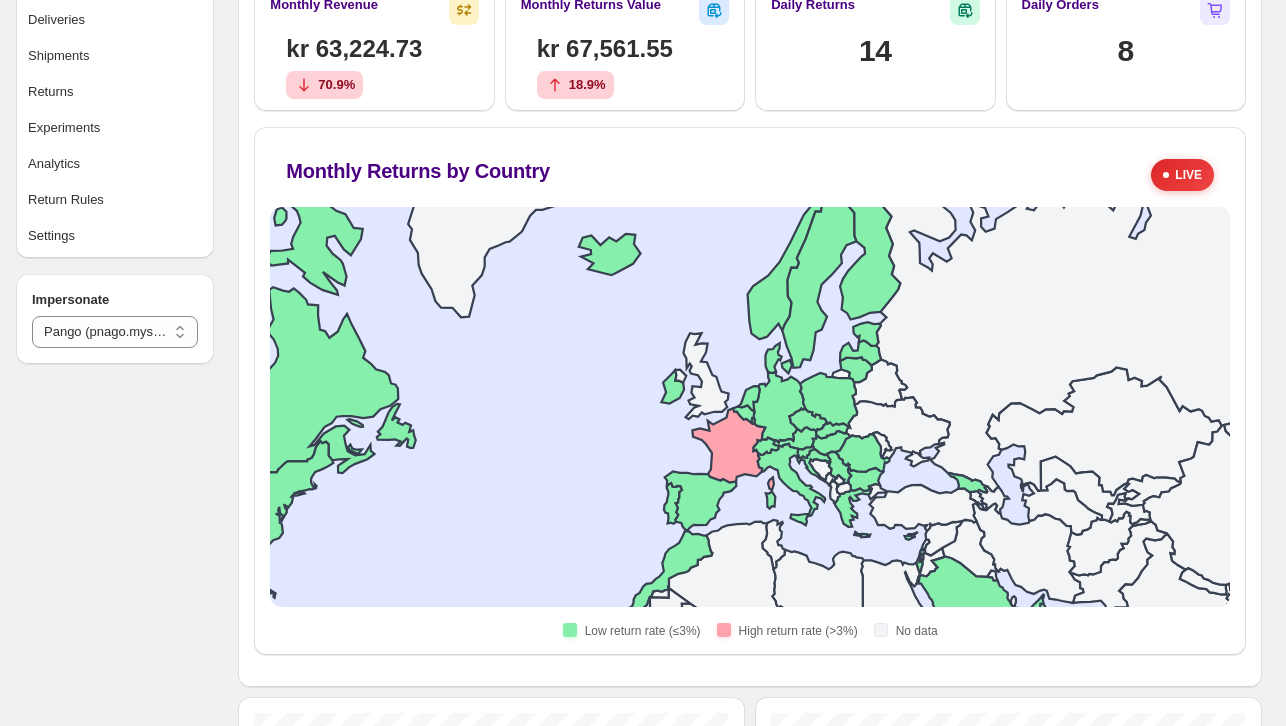 click 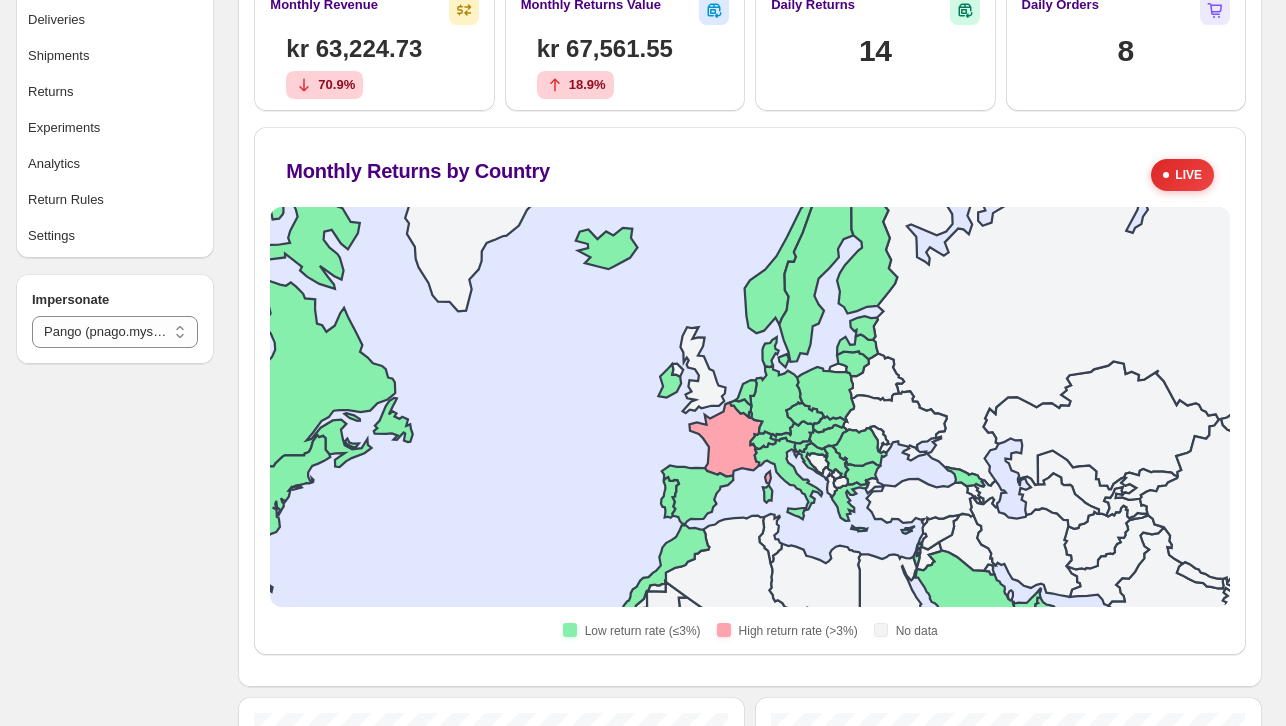 click 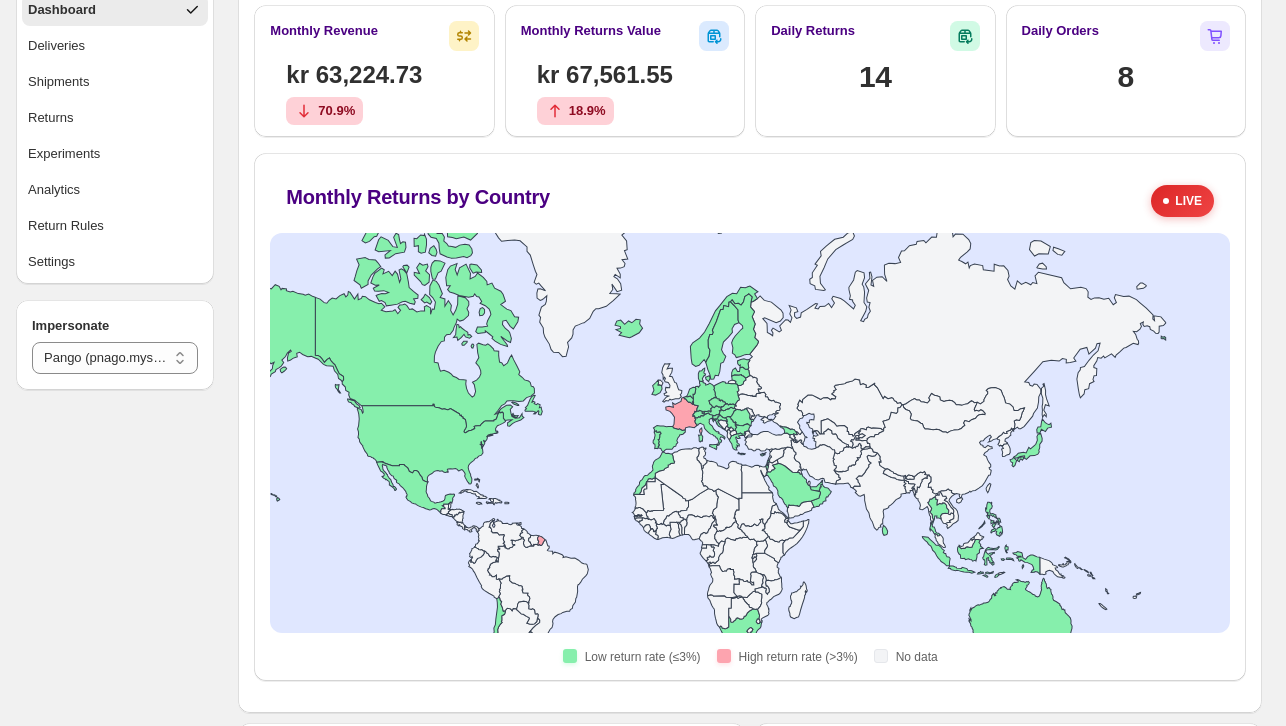 scroll, scrollTop: 0, scrollLeft: 0, axis: both 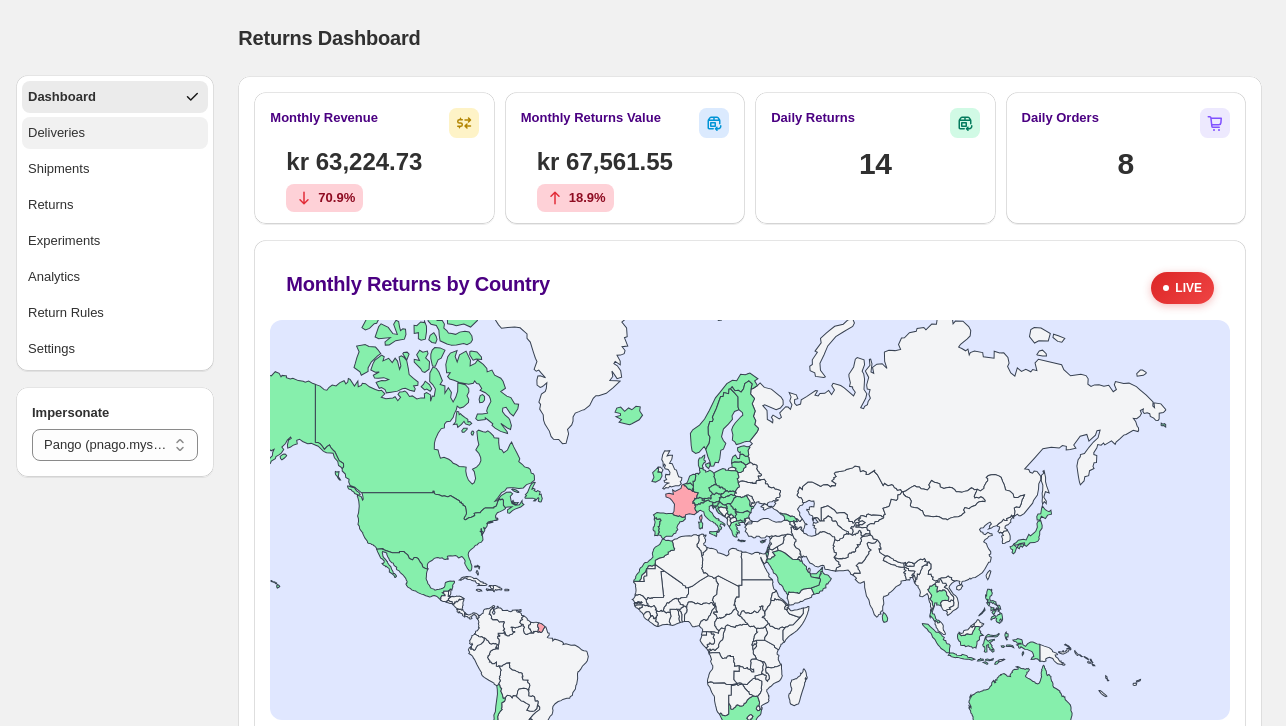 click on "Deliveries" at bounding box center (56, 133) 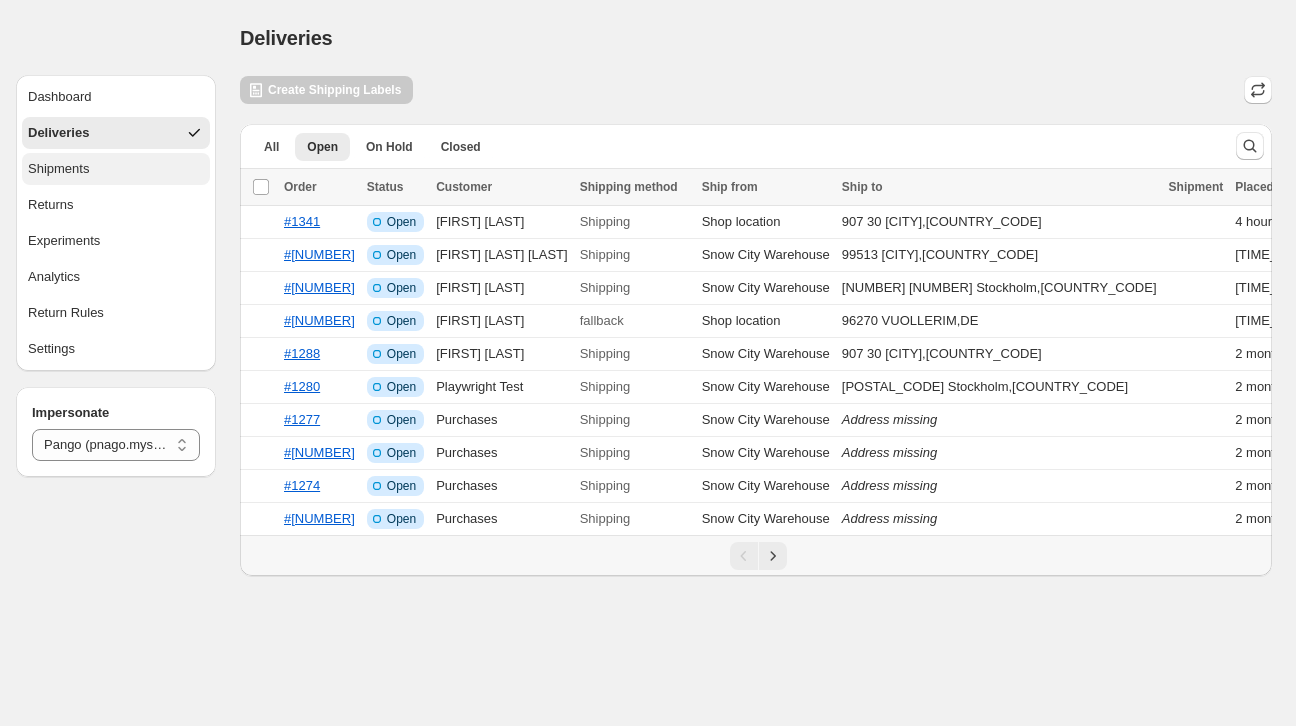 click on "Shipments" at bounding box center (116, 169) 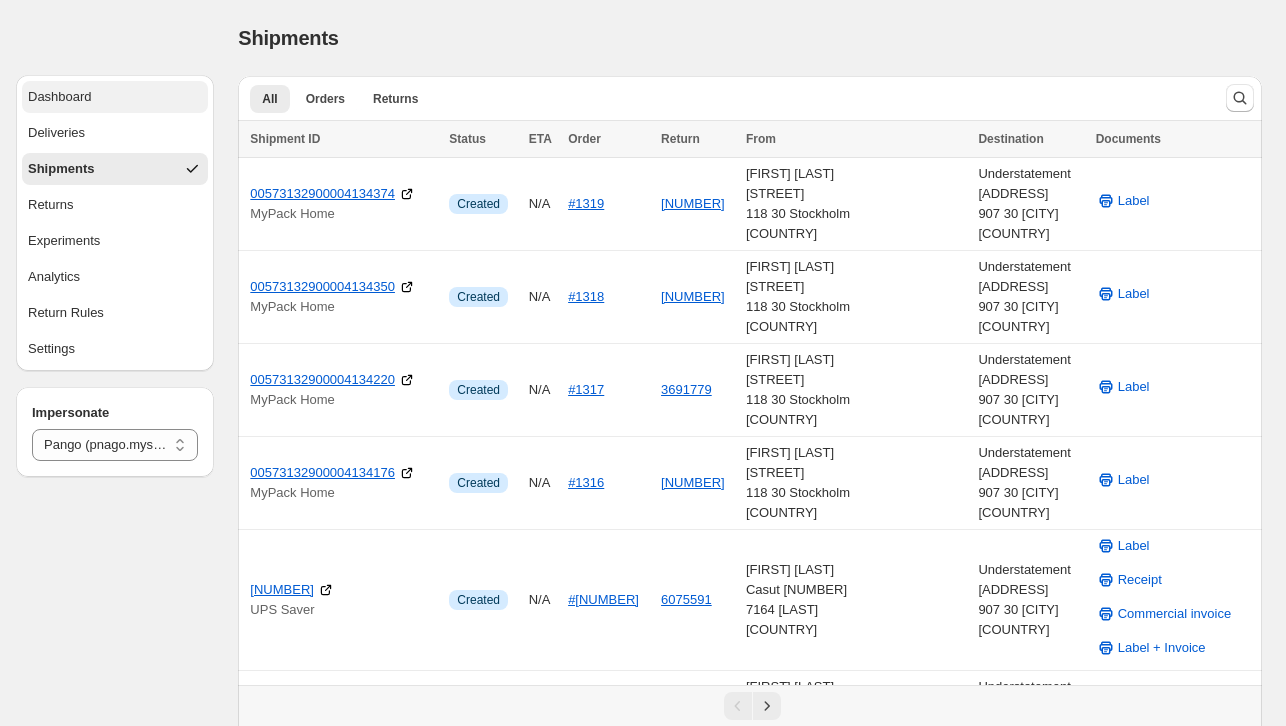 click on "Dashboard" at bounding box center (115, 97) 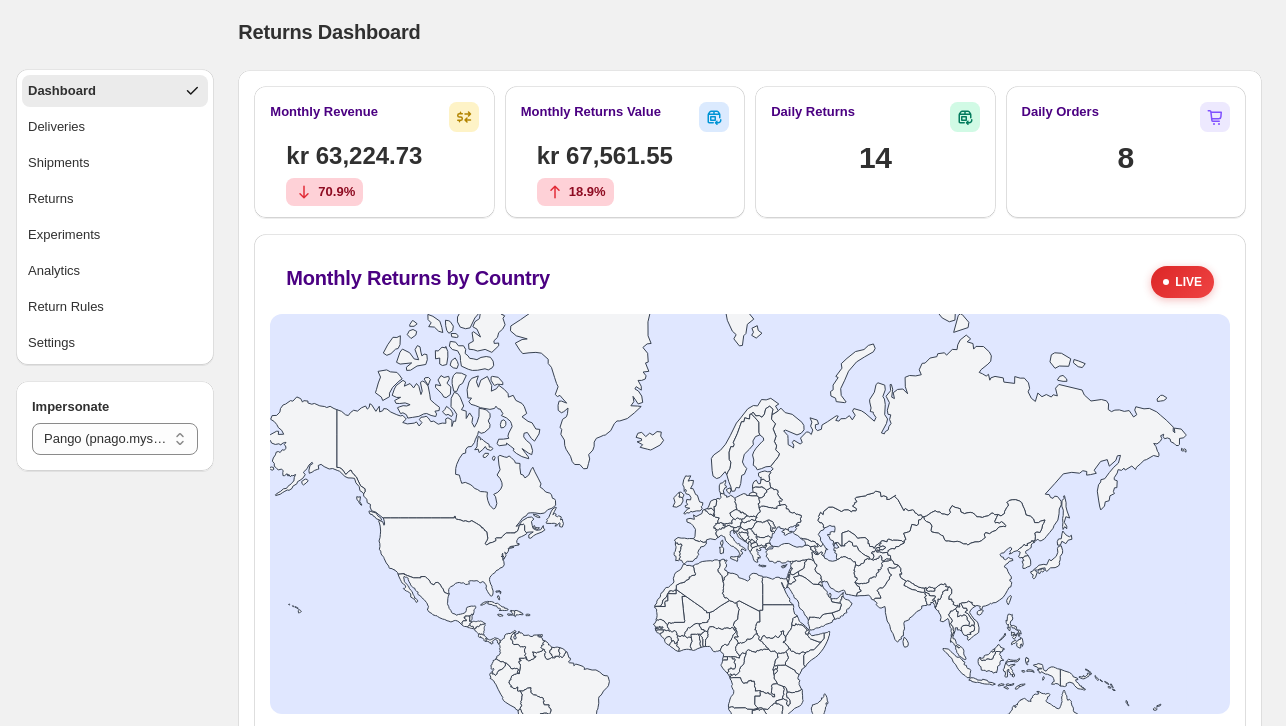 scroll, scrollTop: 0, scrollLeft: 0, axis: both 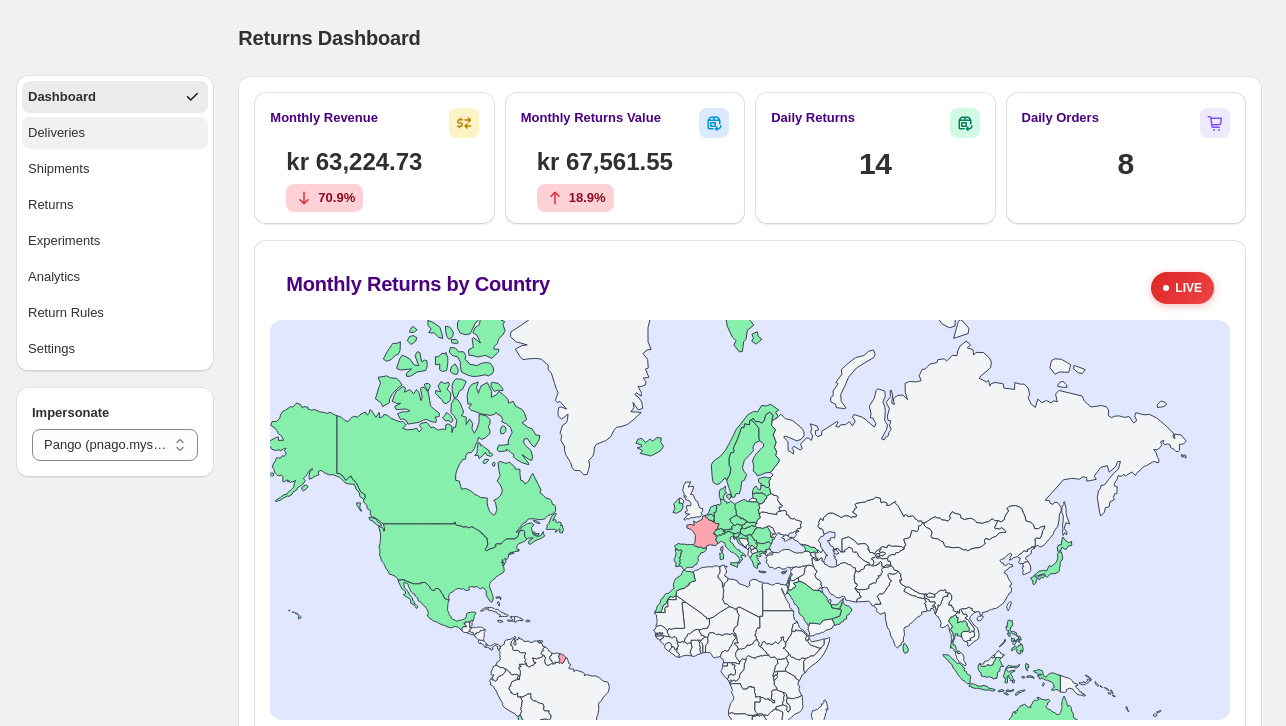 click on "Deliveries" at bounding box center [115, 133] 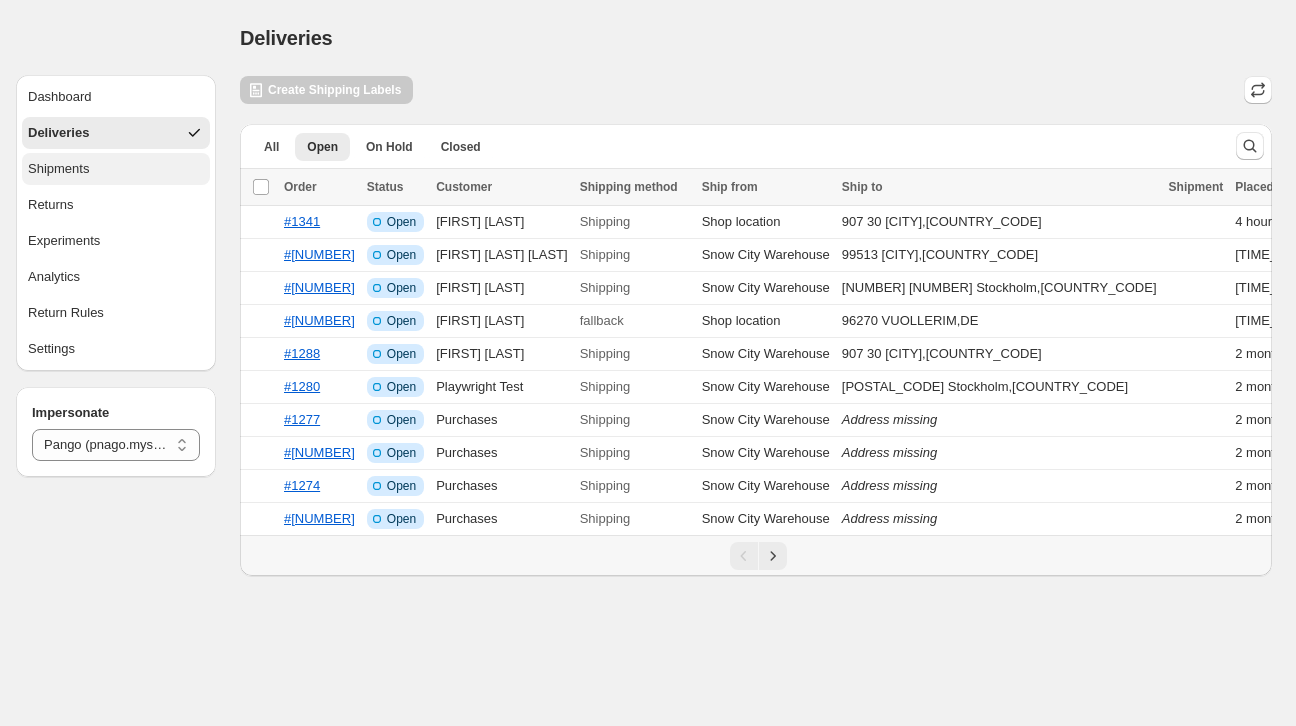 click on "Shipments" at bounding box center (116, 169) 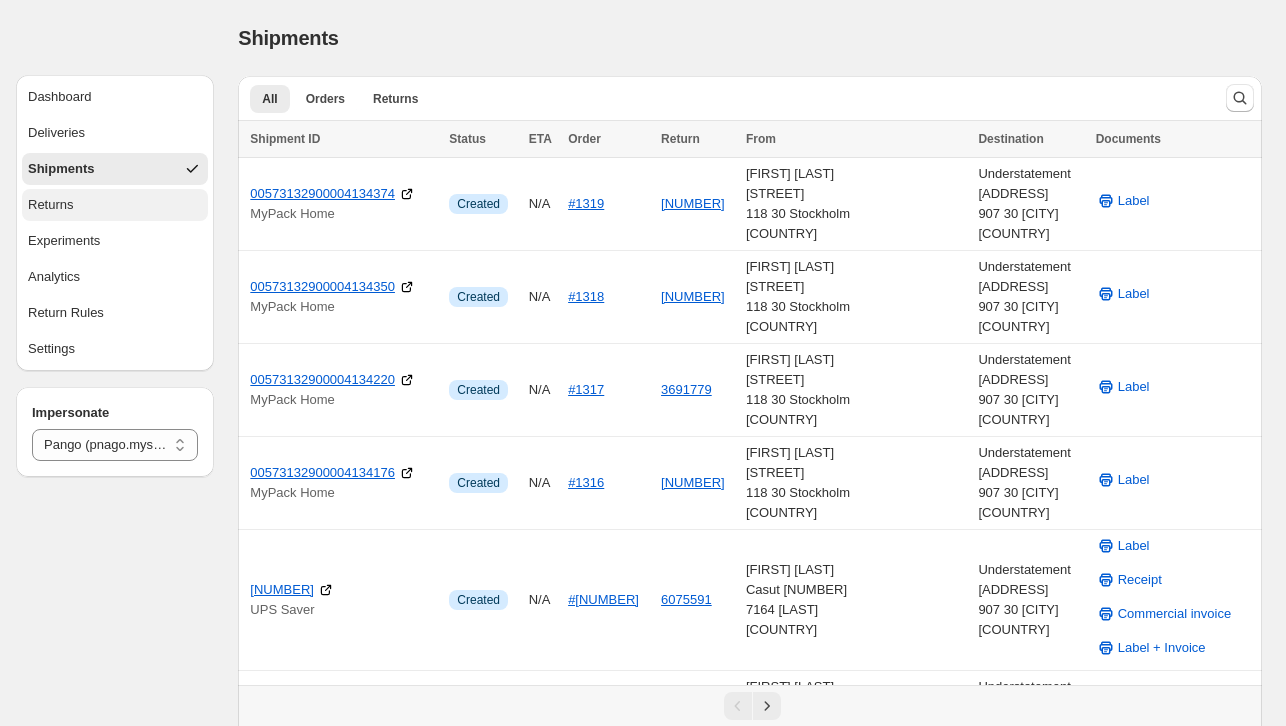 click on "Returns" at bounding box center [51, 205] 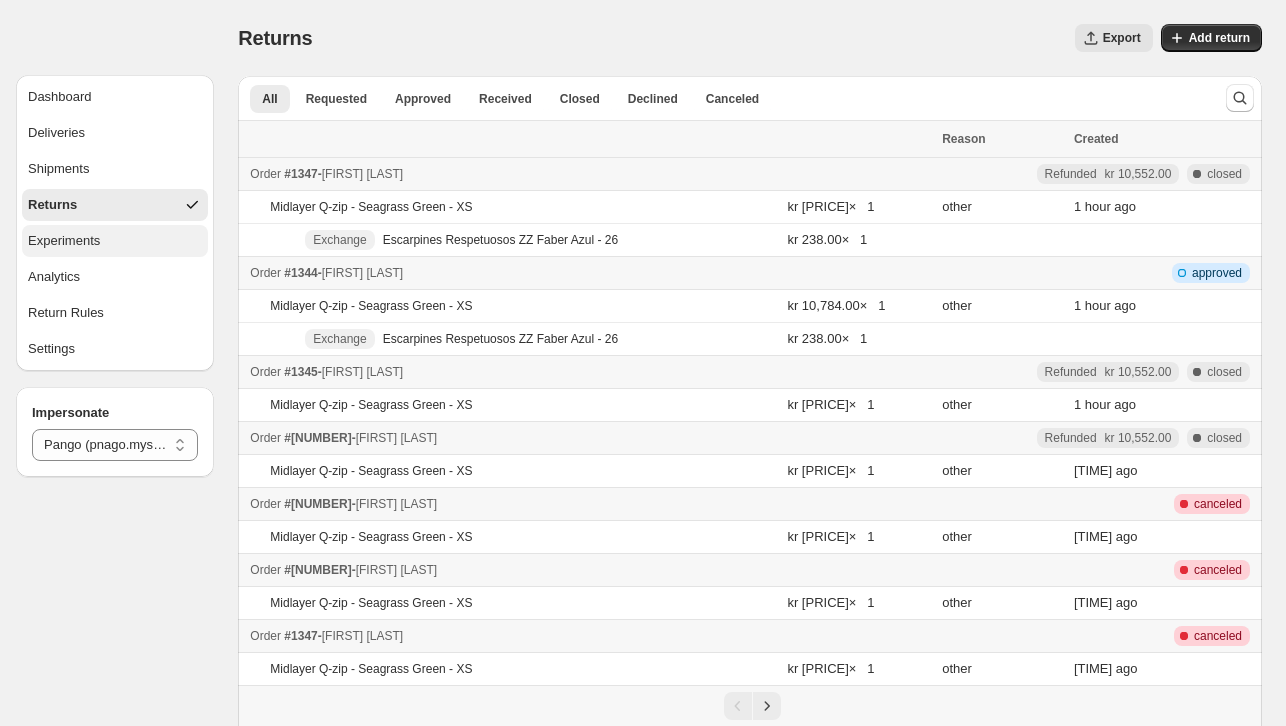 click on "Experiments" at bounding box center (115, 241) 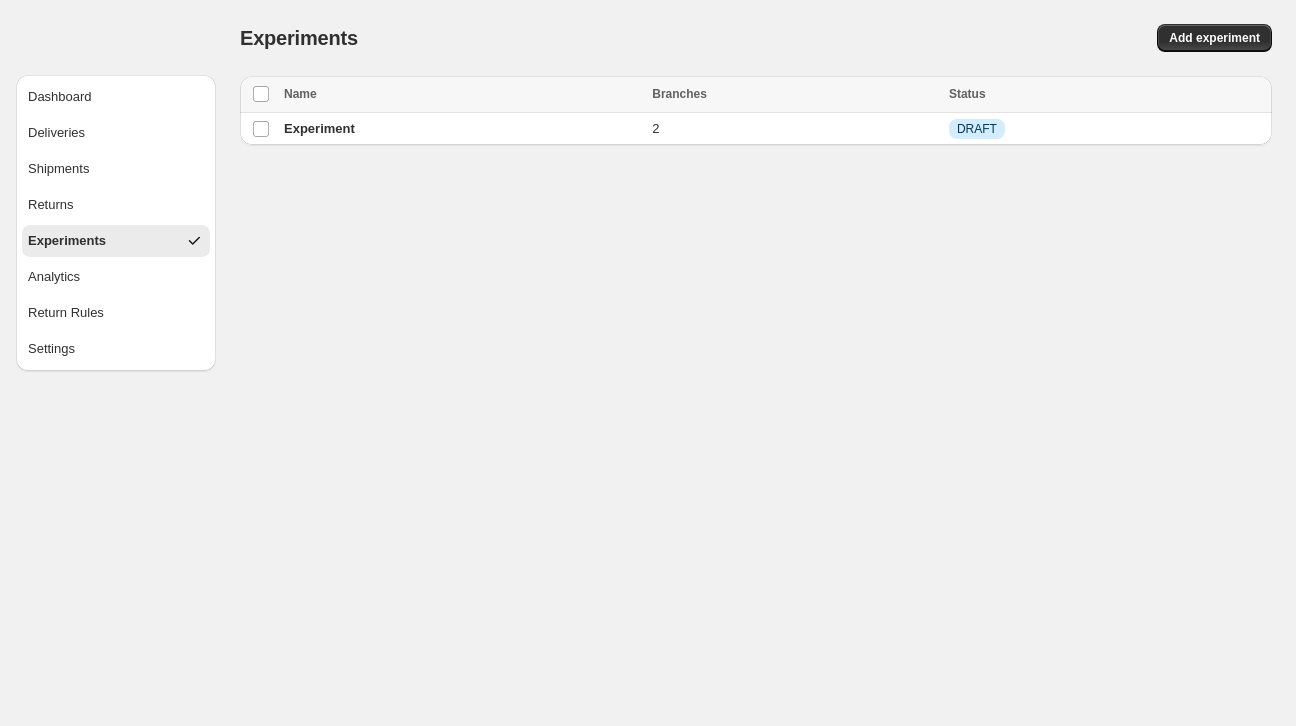 select on "********" 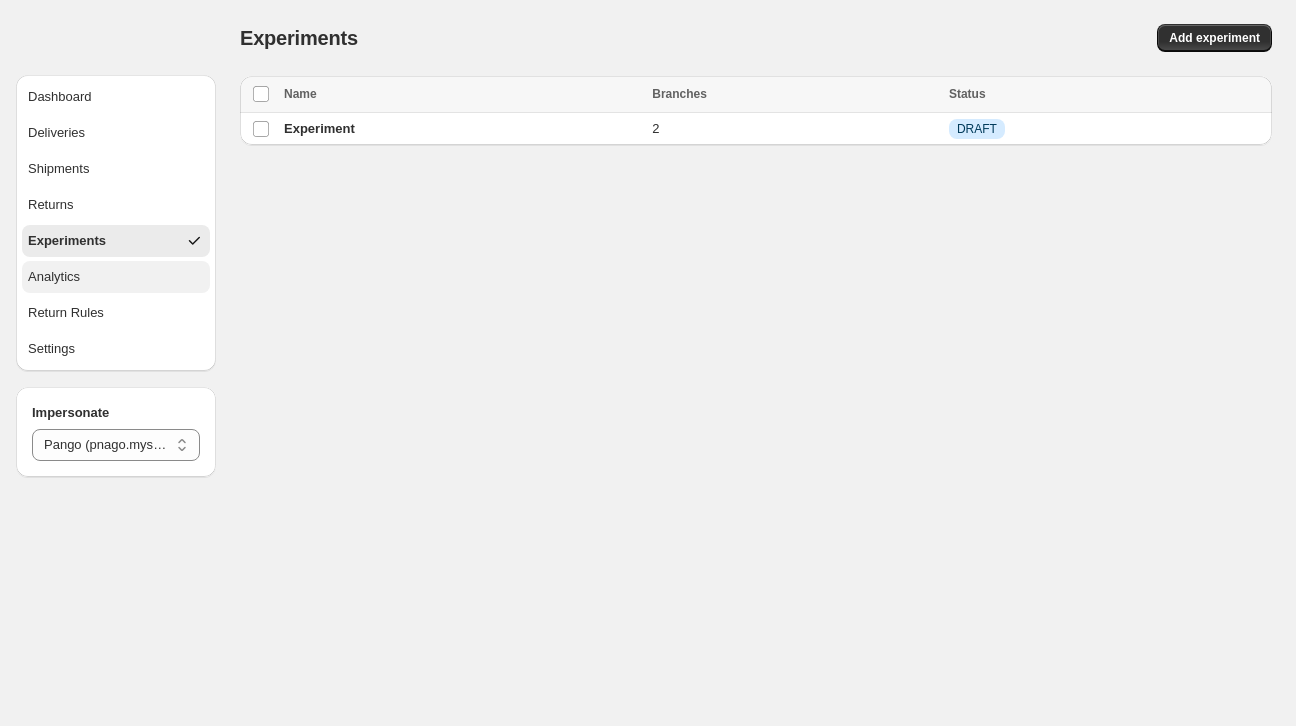 click on "Analytics" at bounding box center (116, 277) 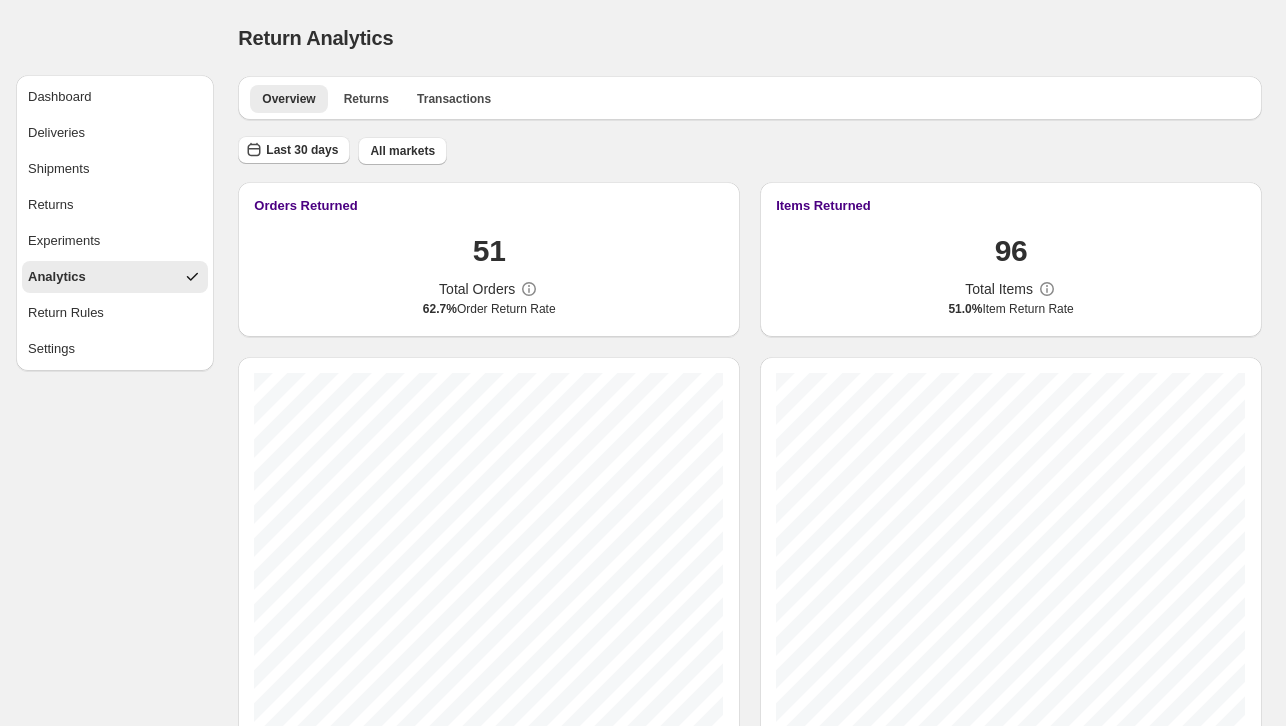 scroll, scrollTop: 96, scrollLeft: 0, axis: vertical 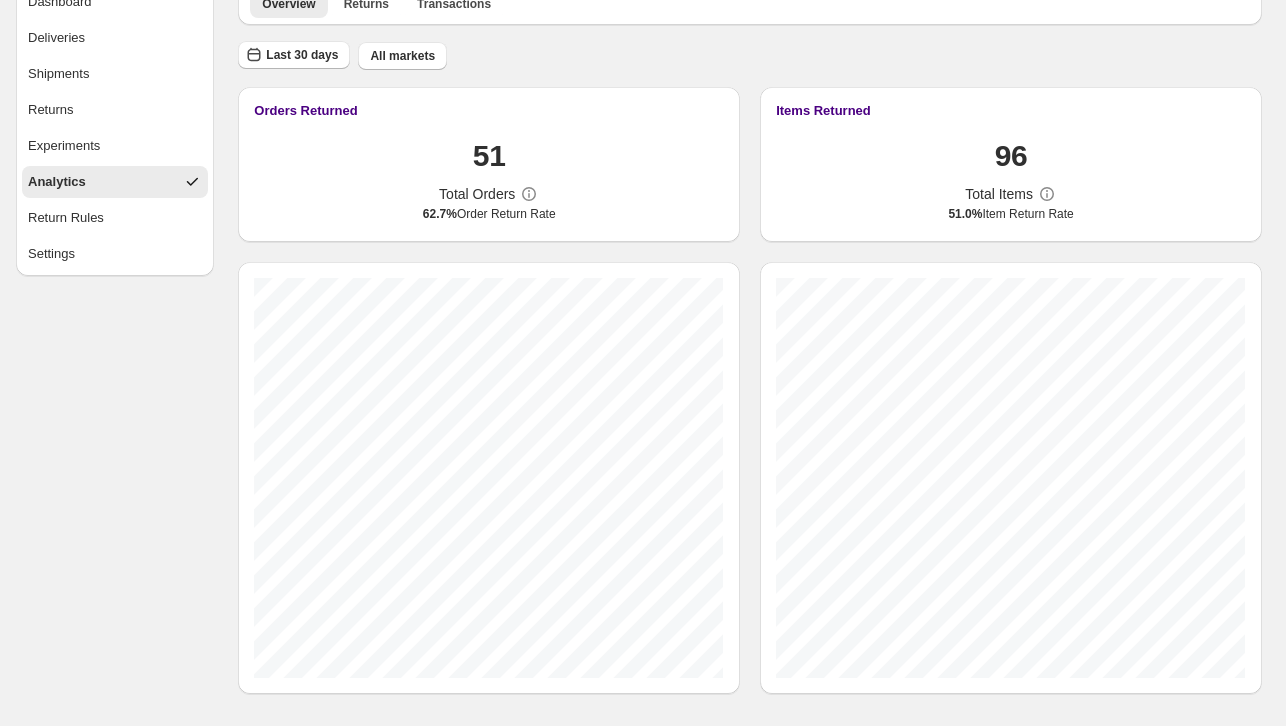 select on "********" 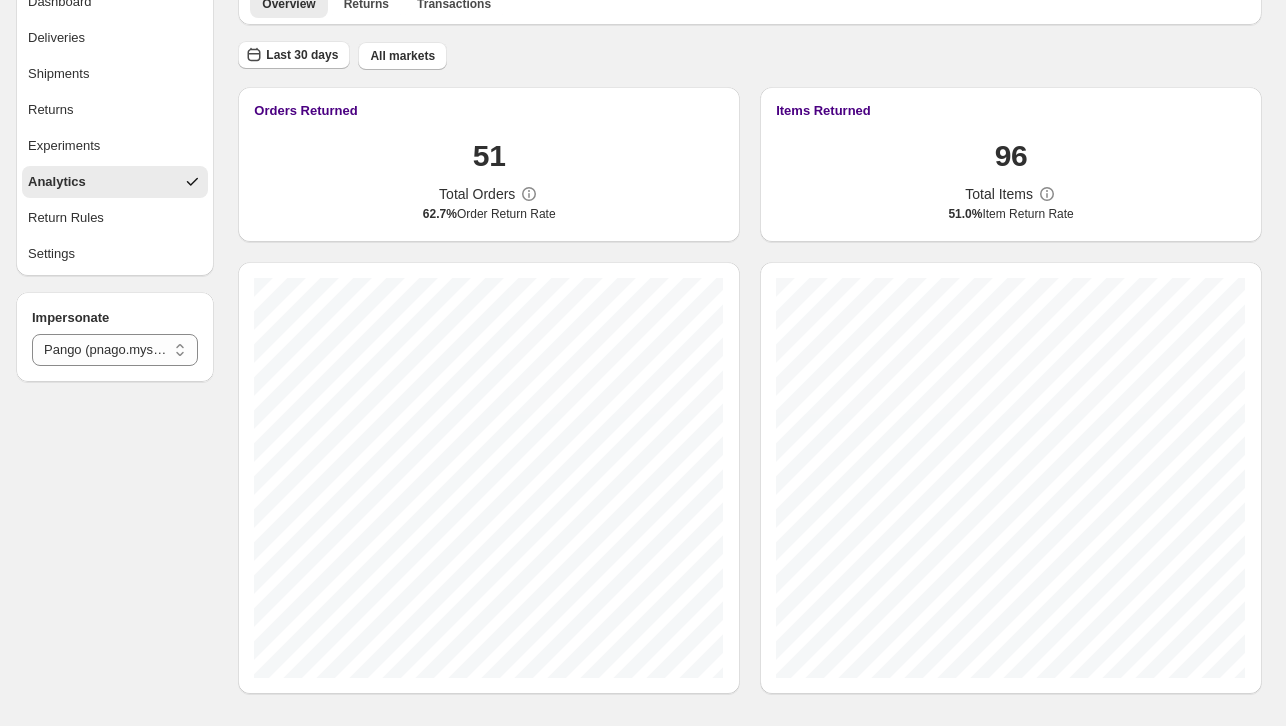 scroll, scrollTop: 0, scrollLeft: 0, axis: both 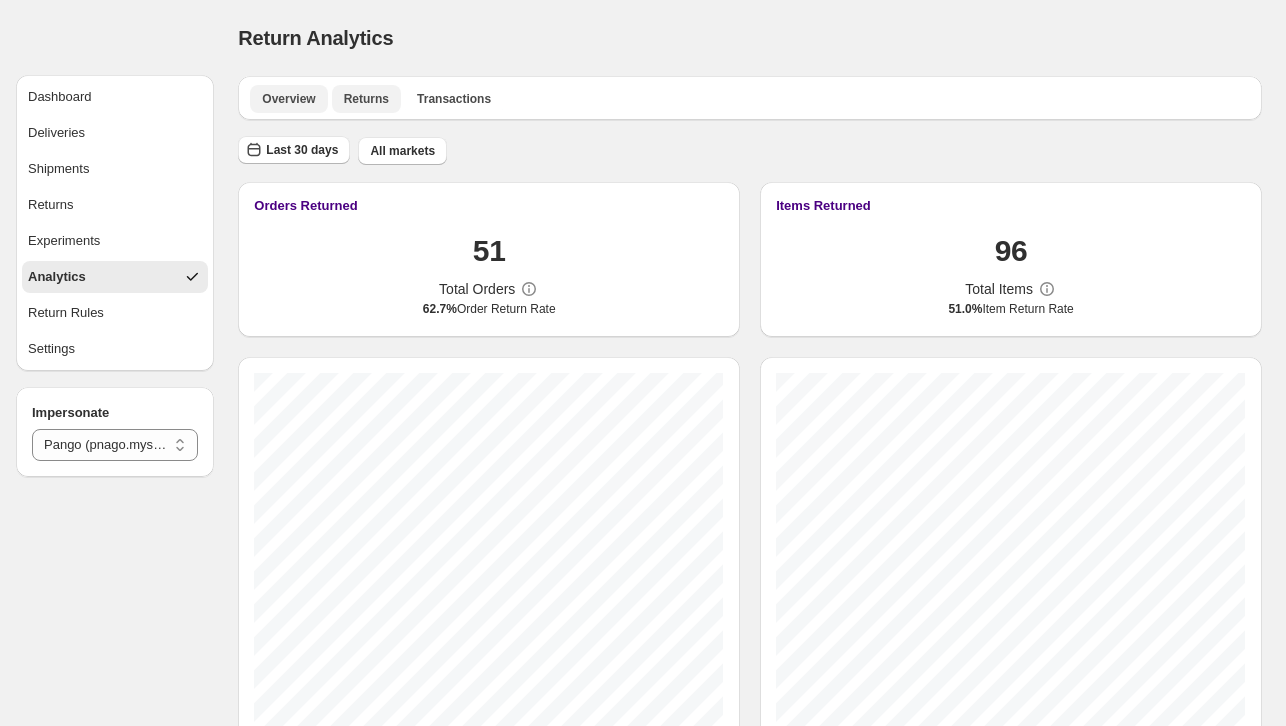 click on "Returns" at bounding box center [366, 99] 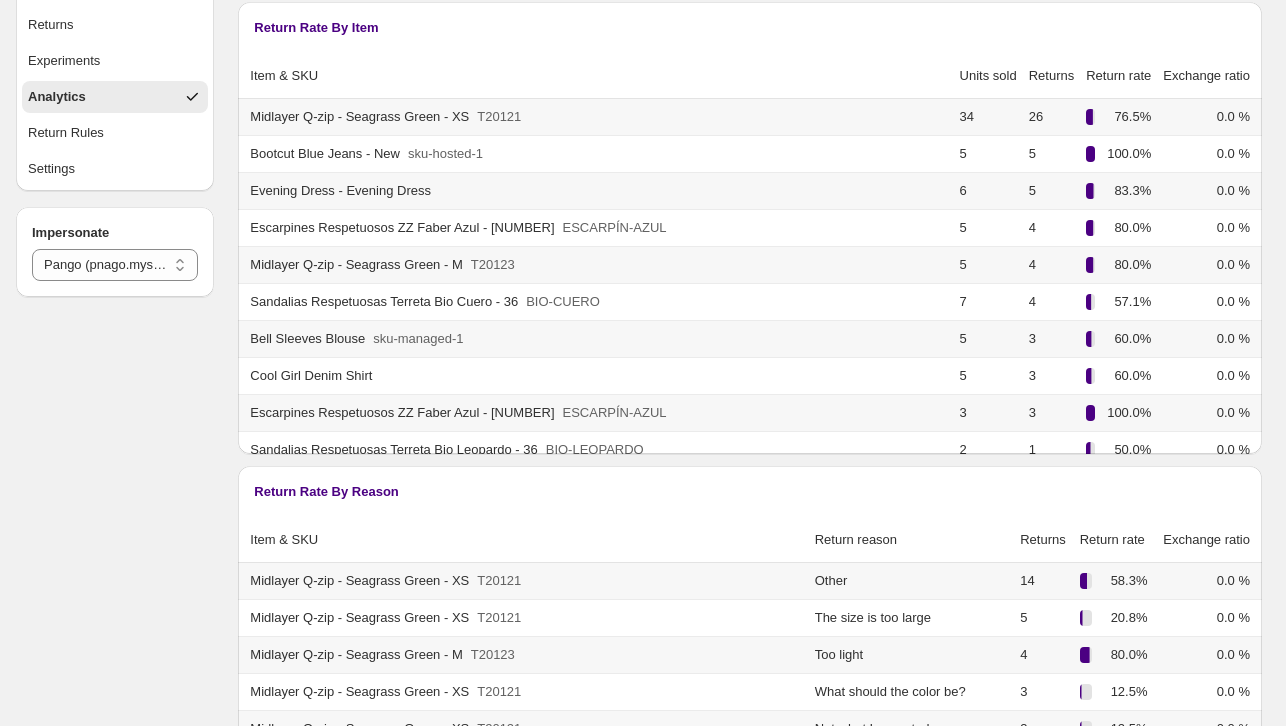 scroll, scrollTop: 182, scrollLeft: 0, axis: vertical 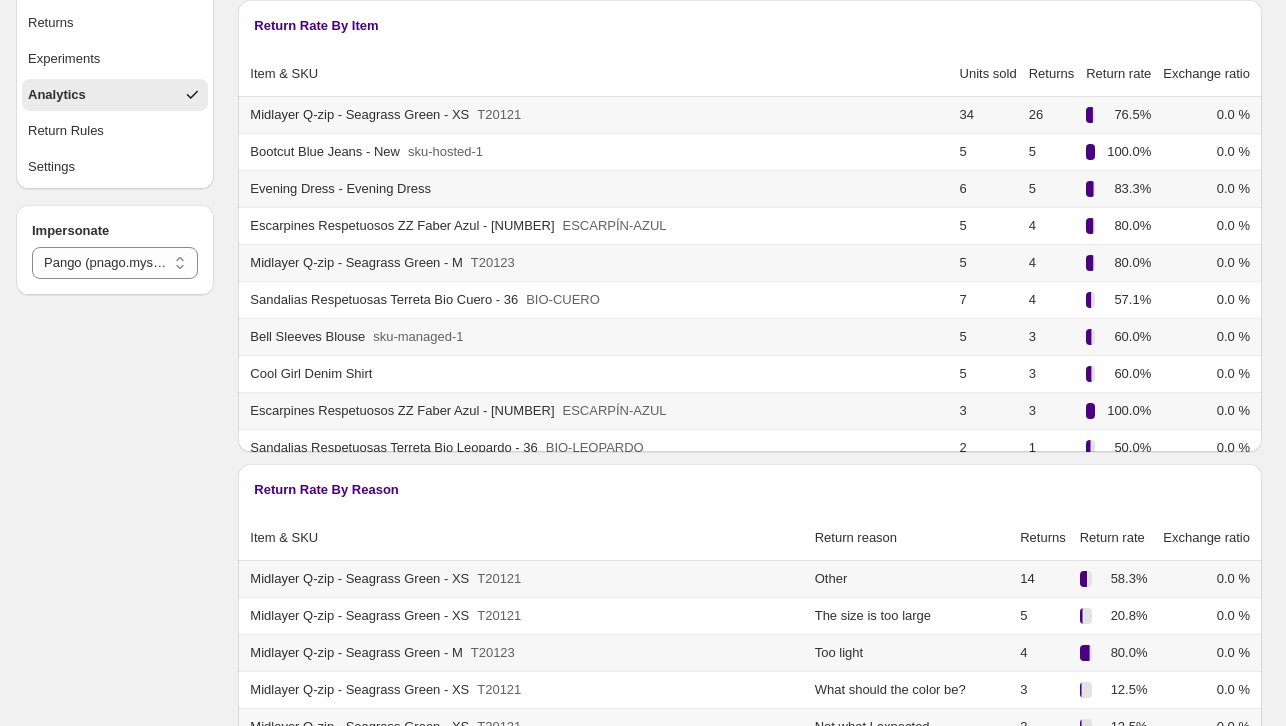 click on "Midlayer Q-zip - Seagrass Green - XS T20121" at bounding box center (595, 115) 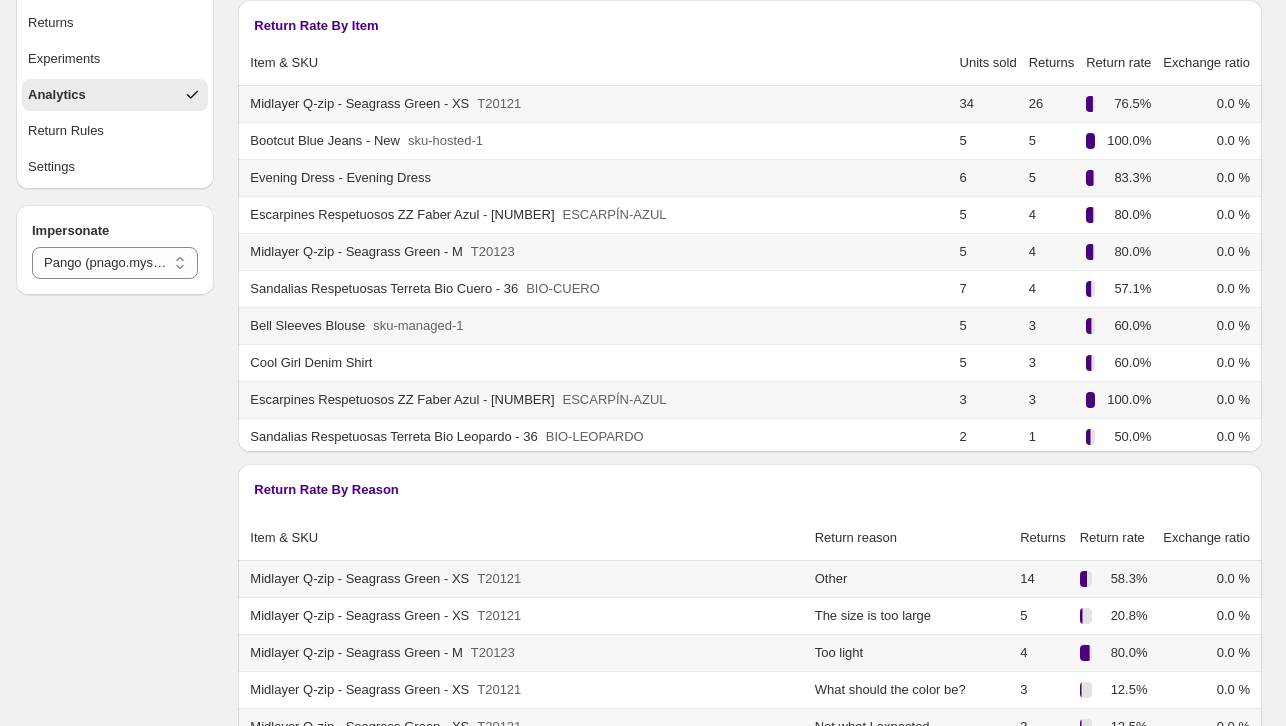 scroll, scrollTop: 0, scrollLeft: 0, axis: both 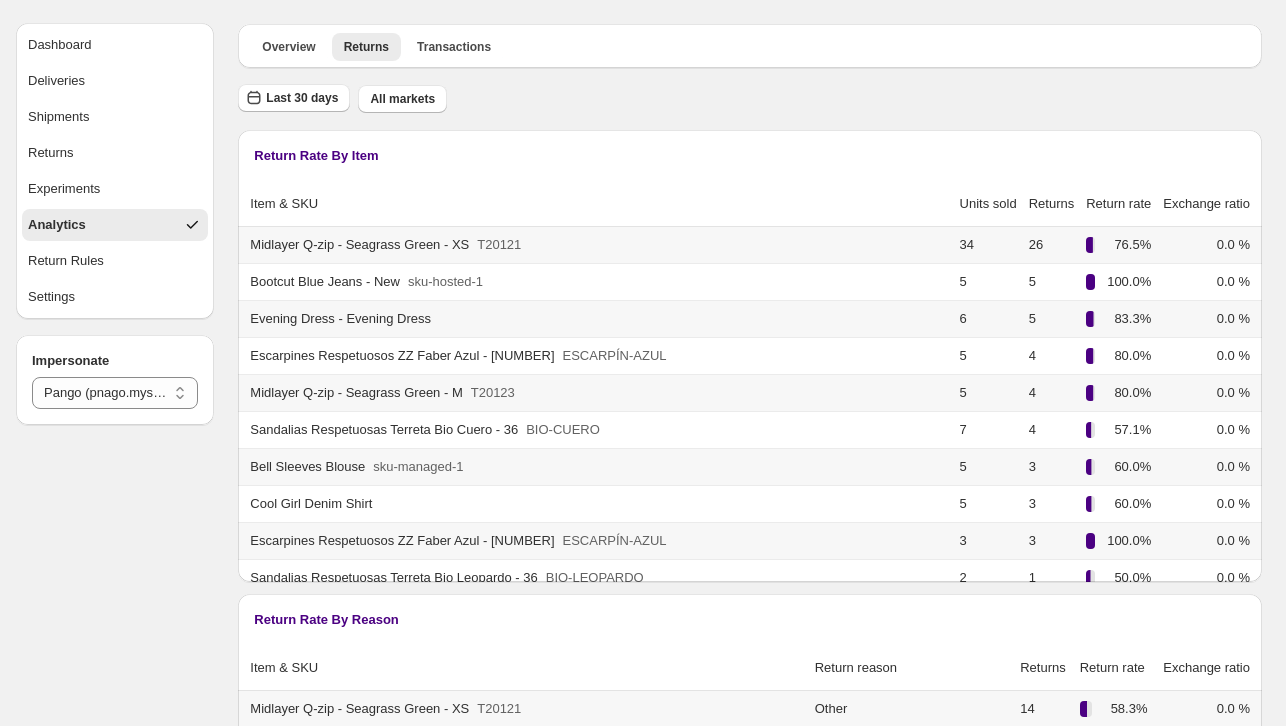 click on "Midlayer Q-zip - Seagrass Green - XS T20121" at bounding box center (598, 245) 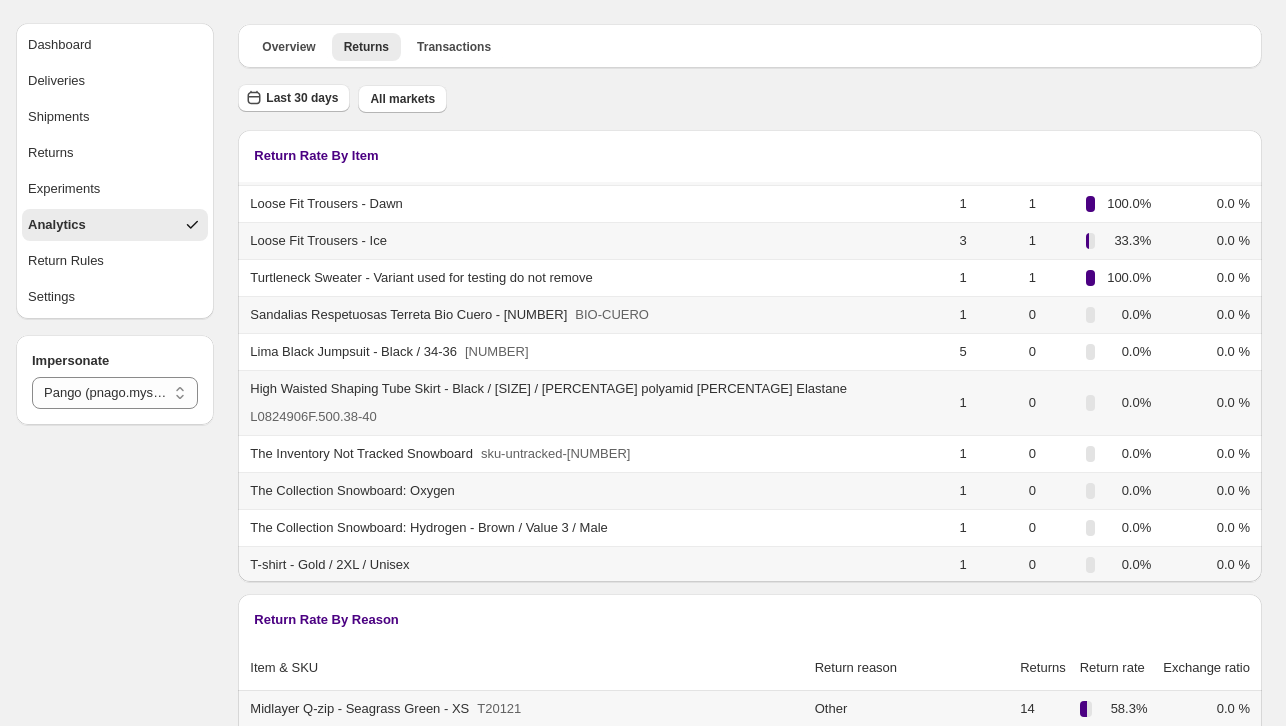 scroll, scrollTop: 674, scrollLeft: 0, axis: vertical 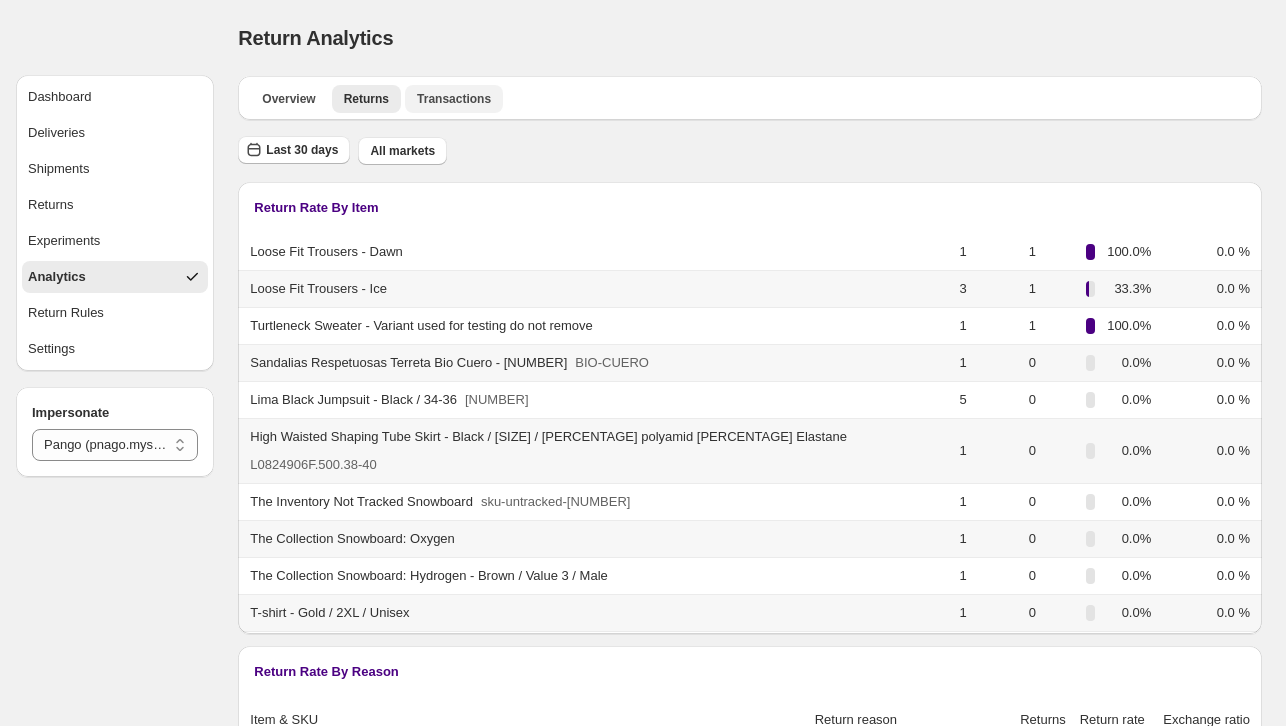 click on "Transactions" at bounding box center (454, 99) 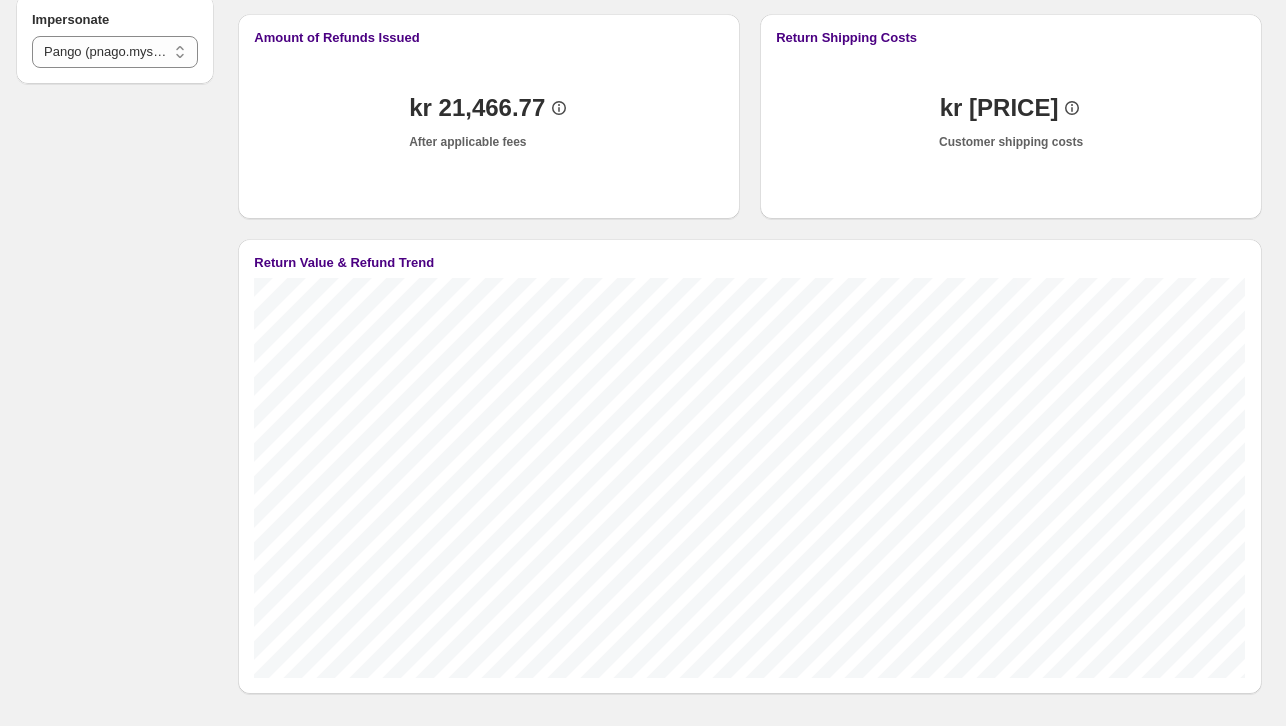 scroll, scrollTop: 0, scrollLeft: 0, axis: both 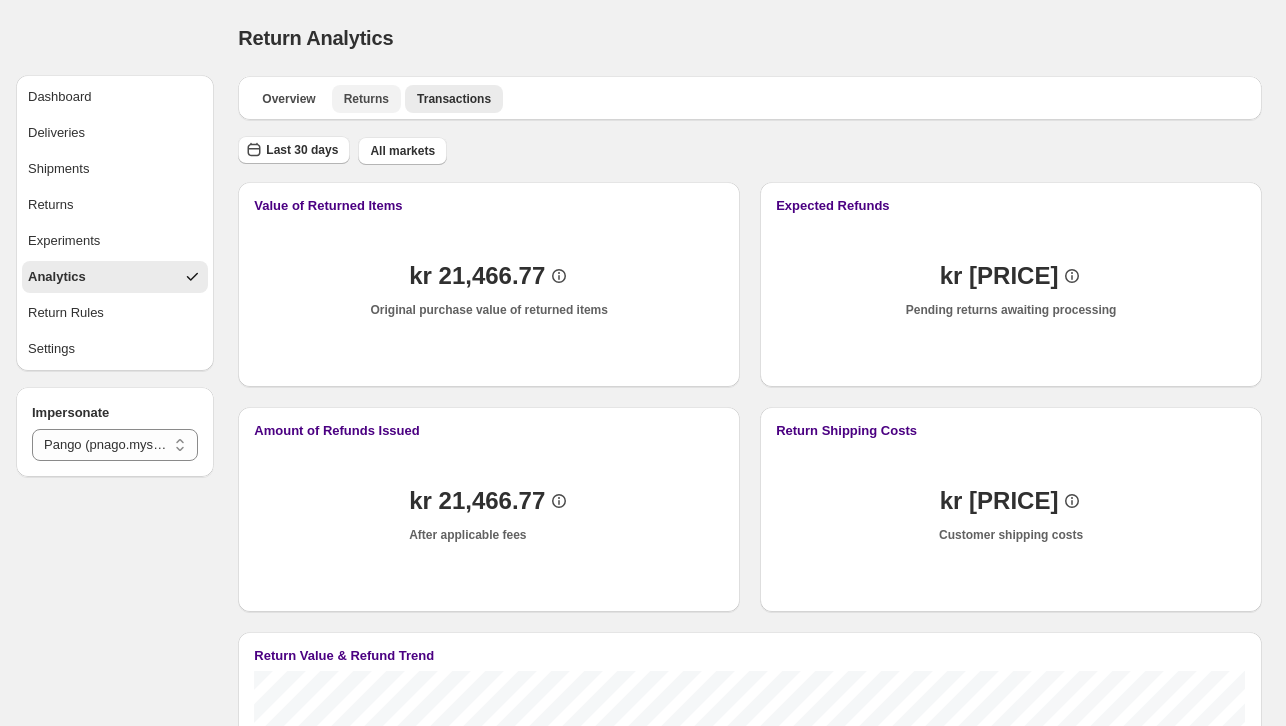 click on "Returns" at bounding box center (366, 99) 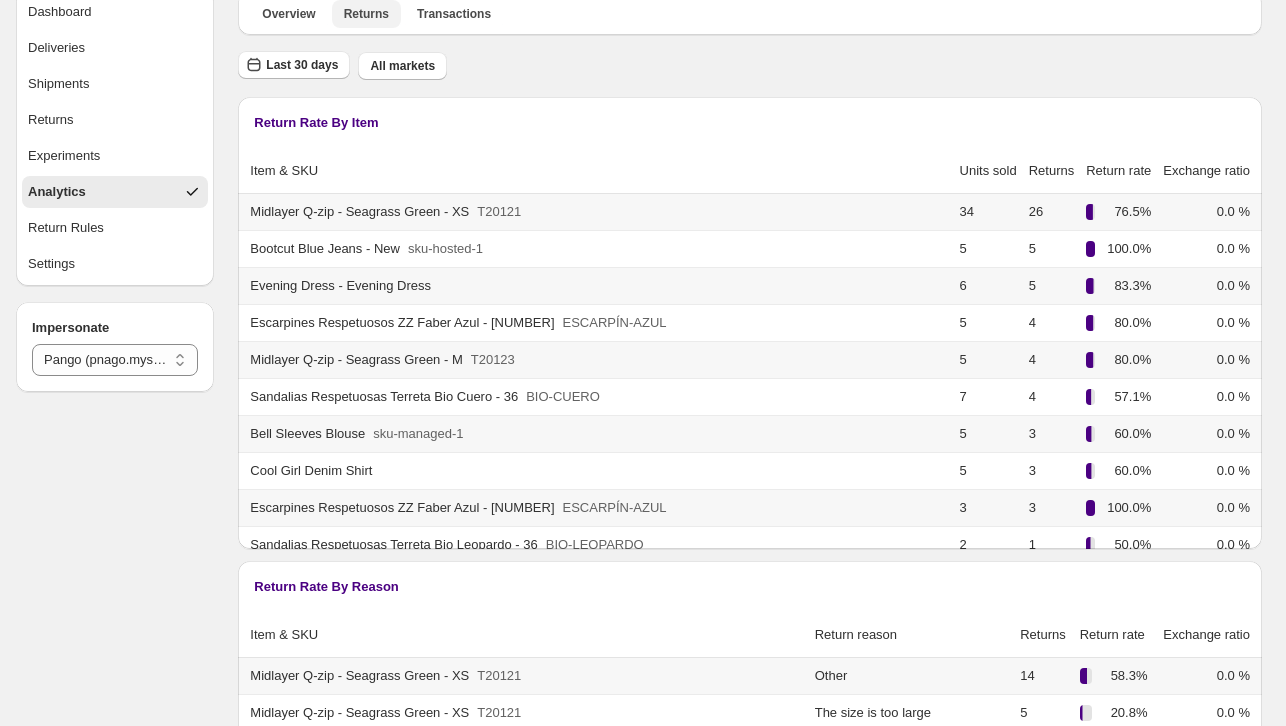scroll, scrollTop: 161, scrollLeft: 0, axis: vertical 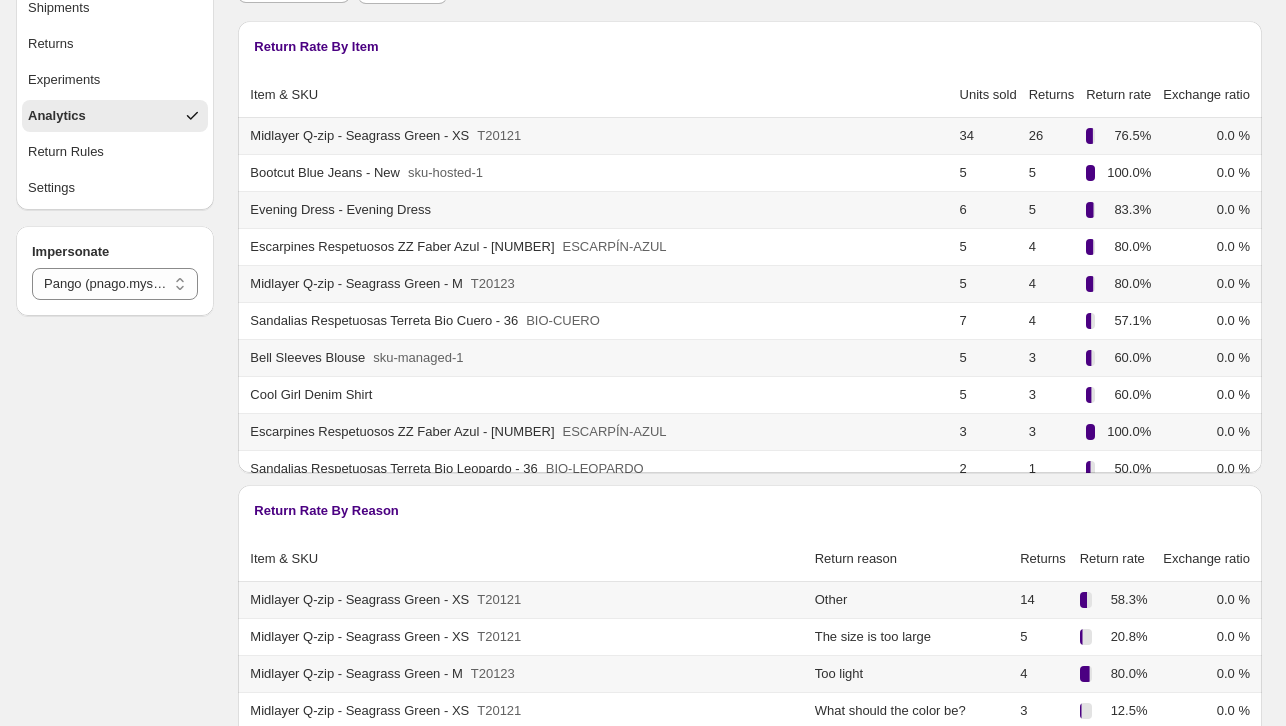 type 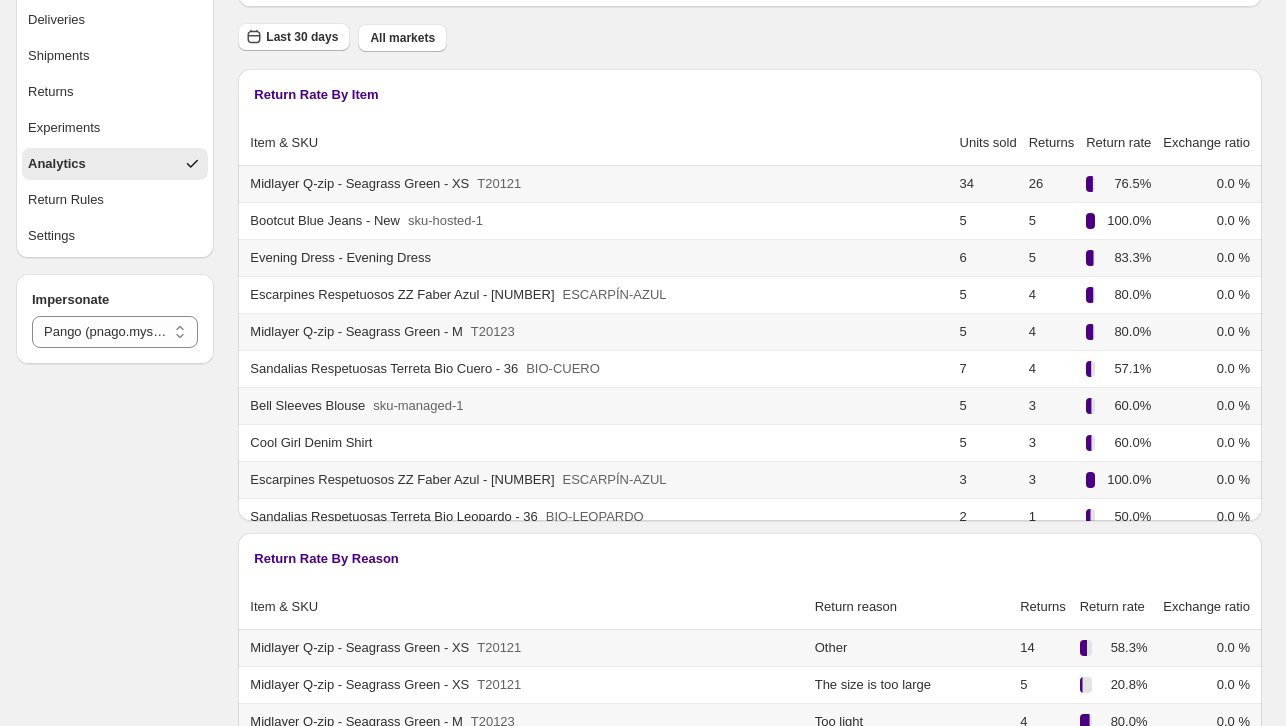 scroll, scrollTop: 106, scrollLeft: 0, axis: vertical 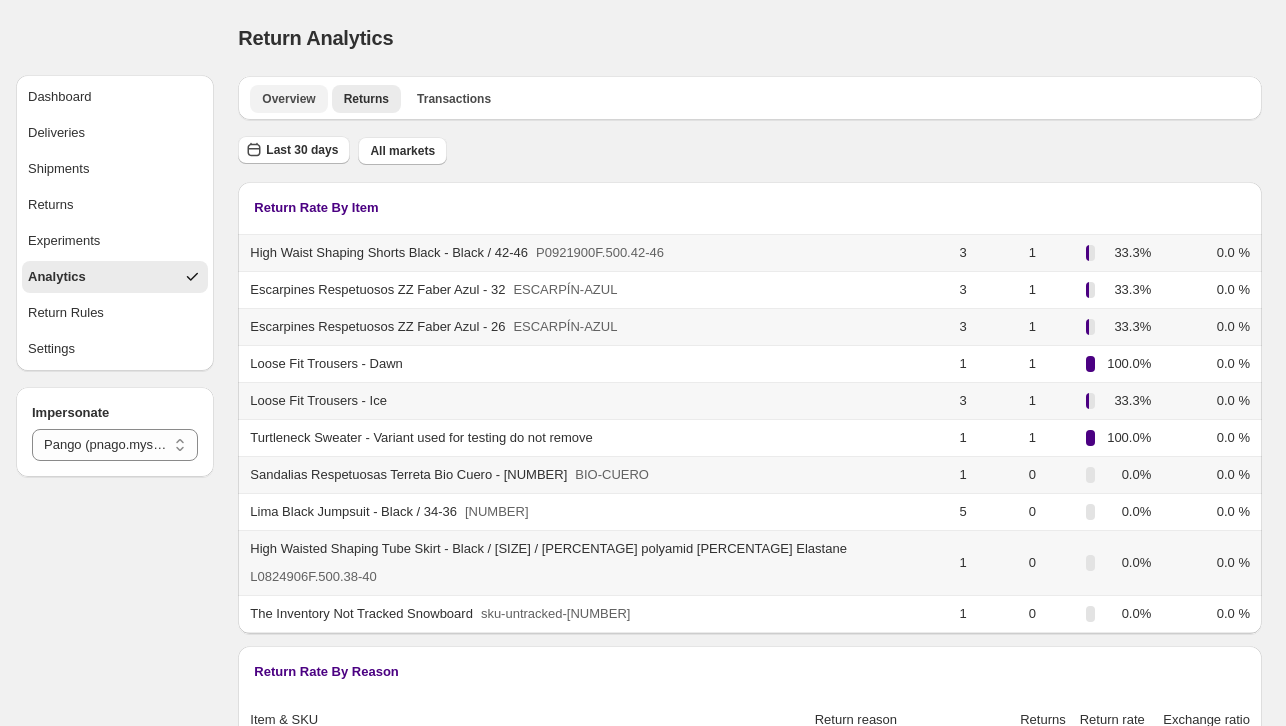 click on "Overview" at bounding box center (288, 99) 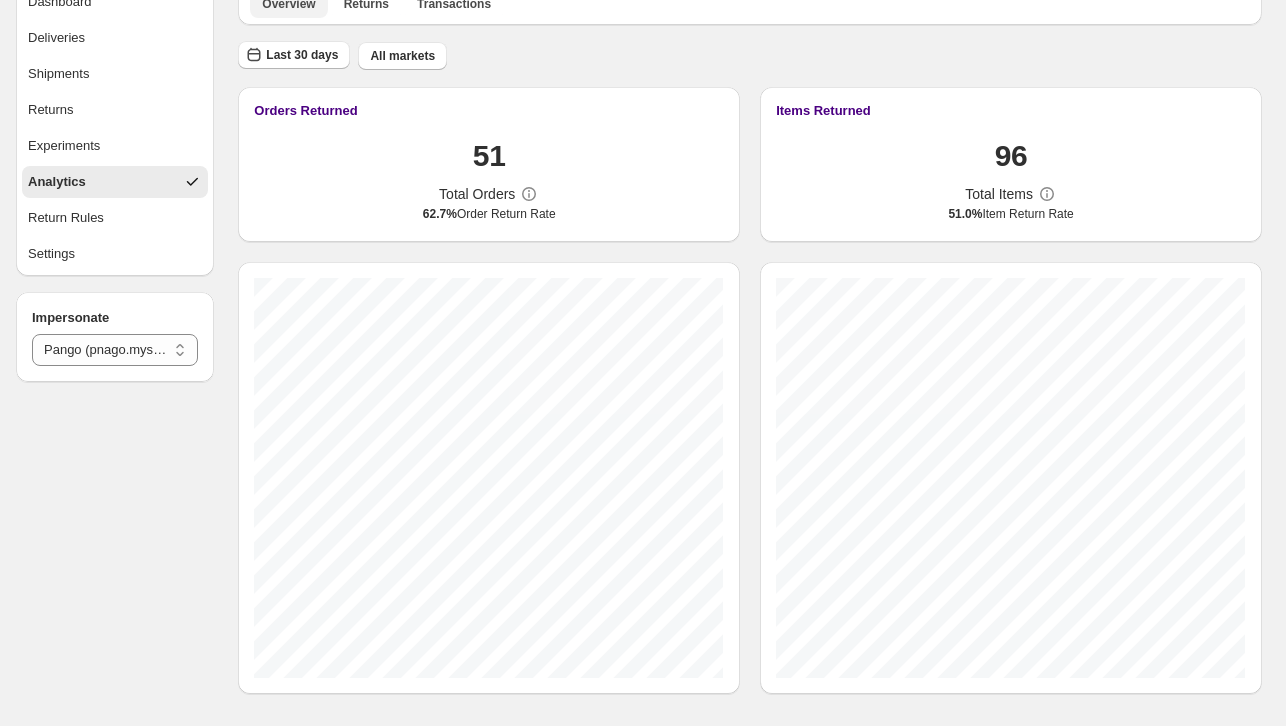 scroll, scrollTop: 0, scrollLeft: 0, axis: both 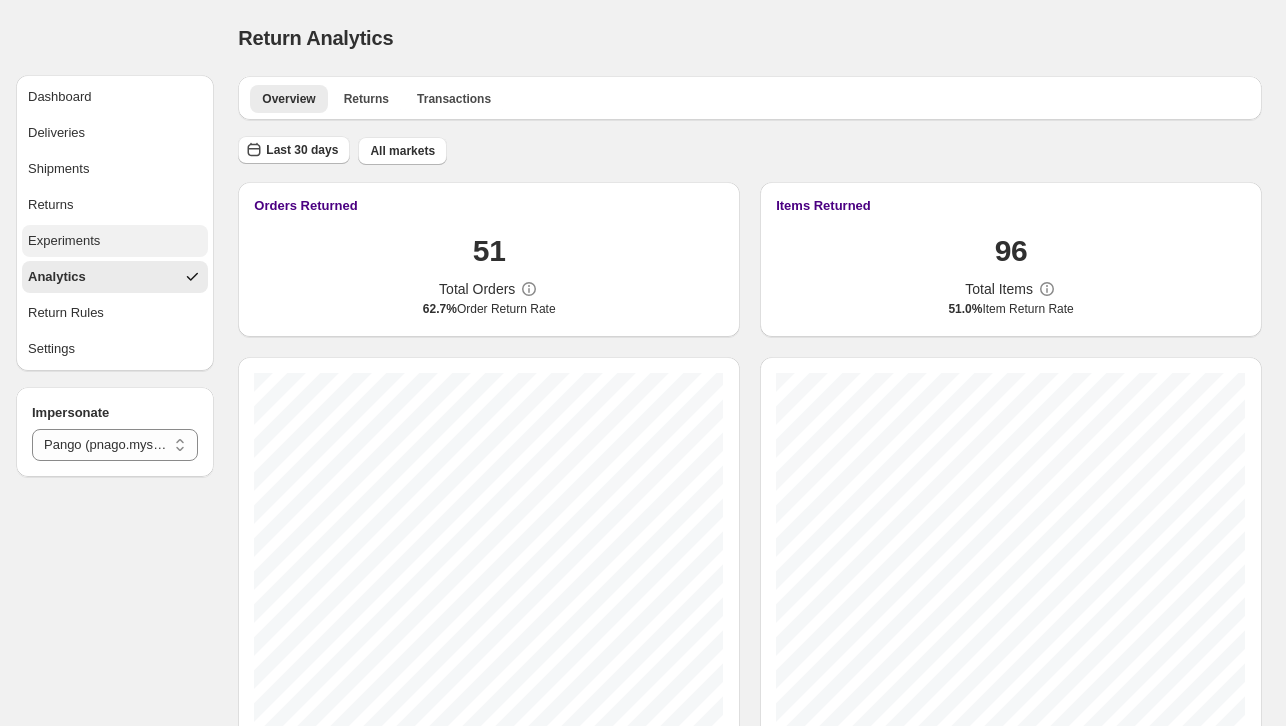 click on "Experiments" at bounding box center [115, 241] 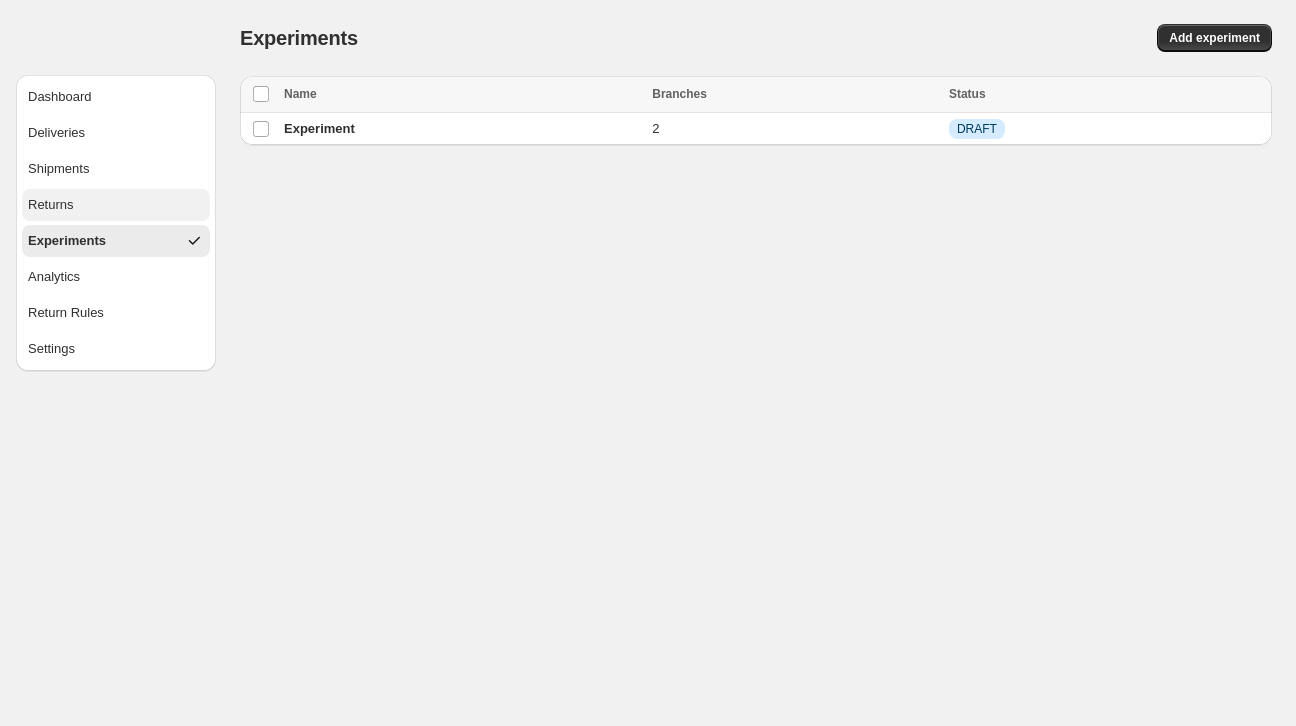 click on "Returns" at bounding box center (116, 205) 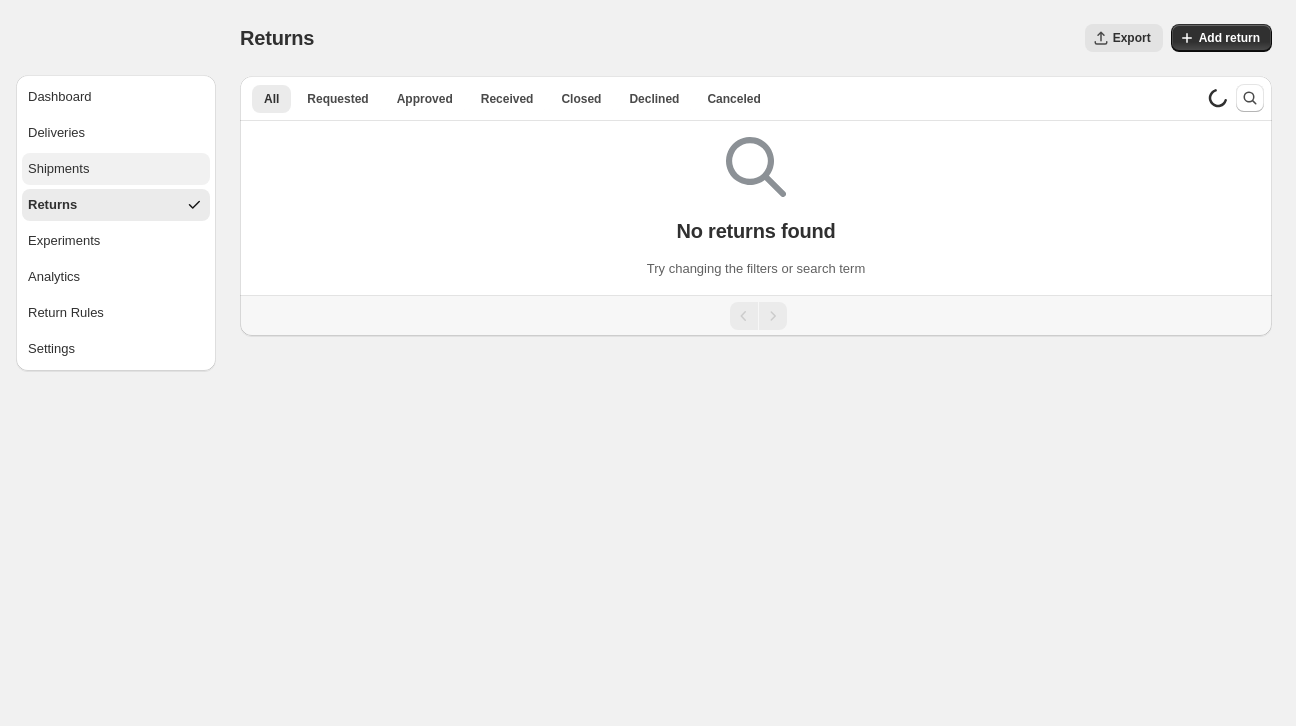 select on "********" 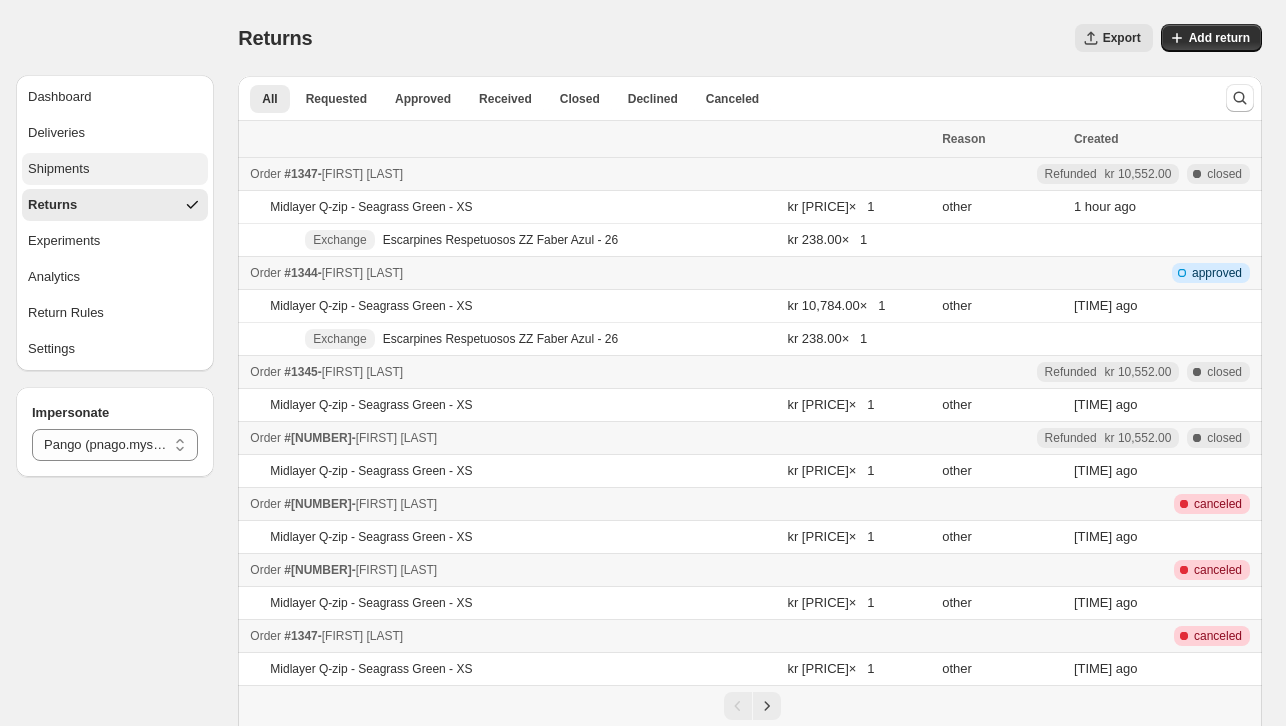 click on "Shipments" at bounding box center (115, 169) 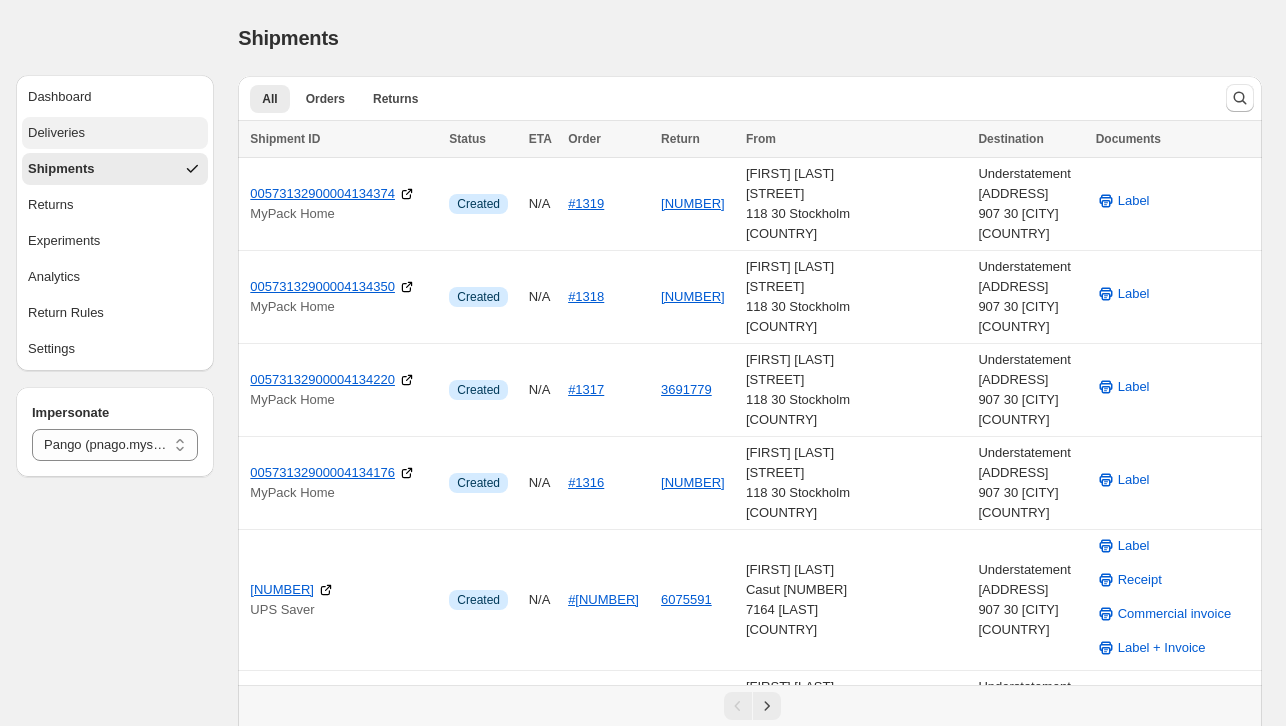 click on "Deliveries" at bounding box center [115, 133] 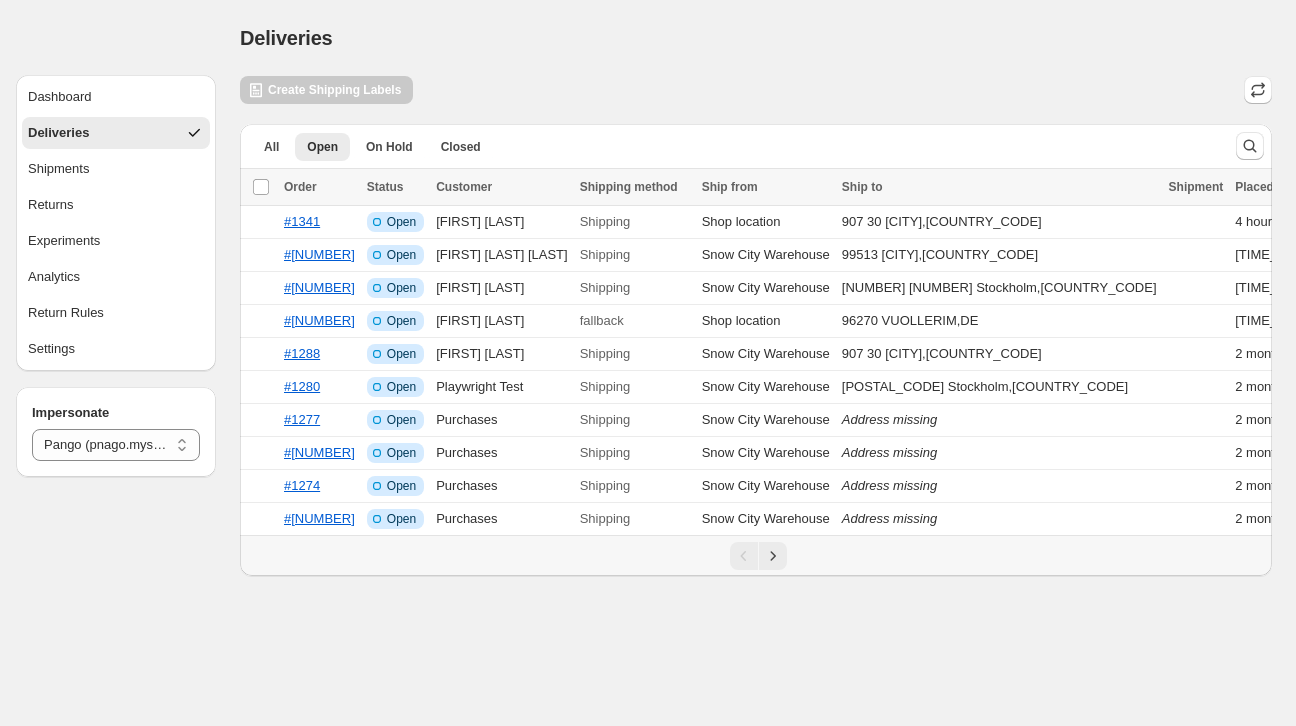 click on "Deliveries" at bounding box center [116, 133] 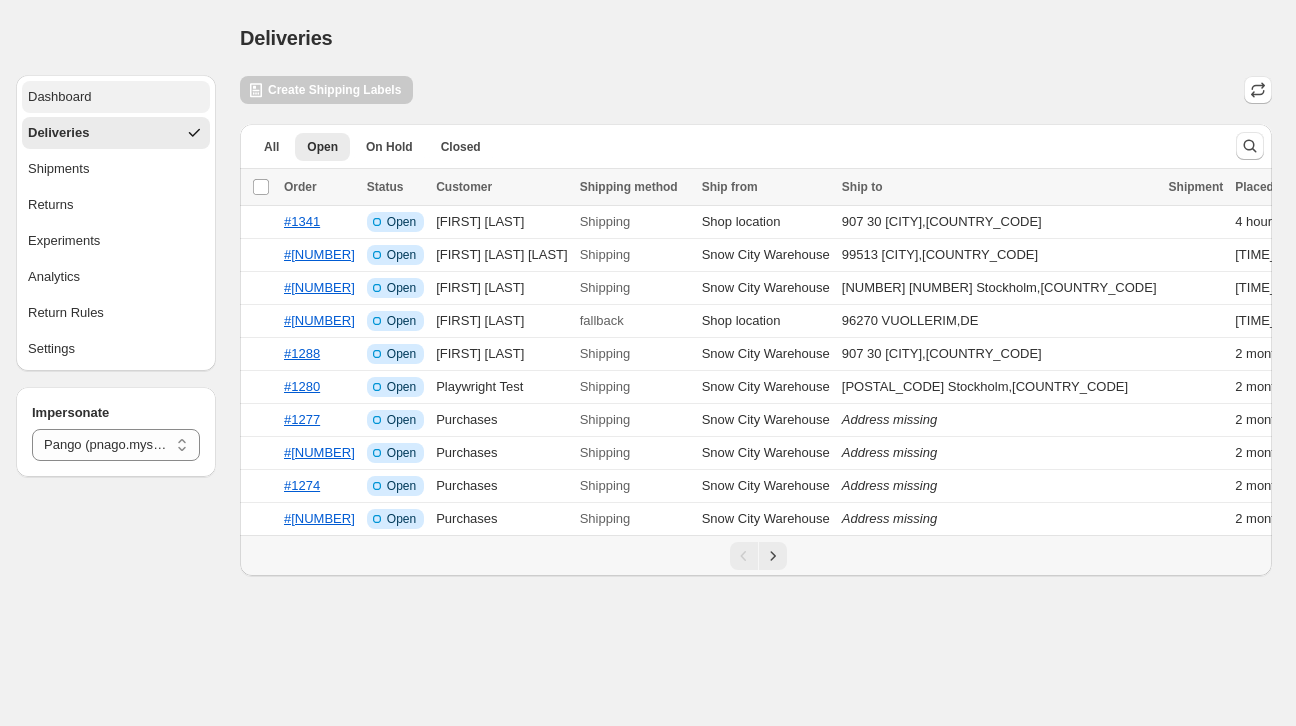 click on "Dashboard" at bounding box center (116, 97) 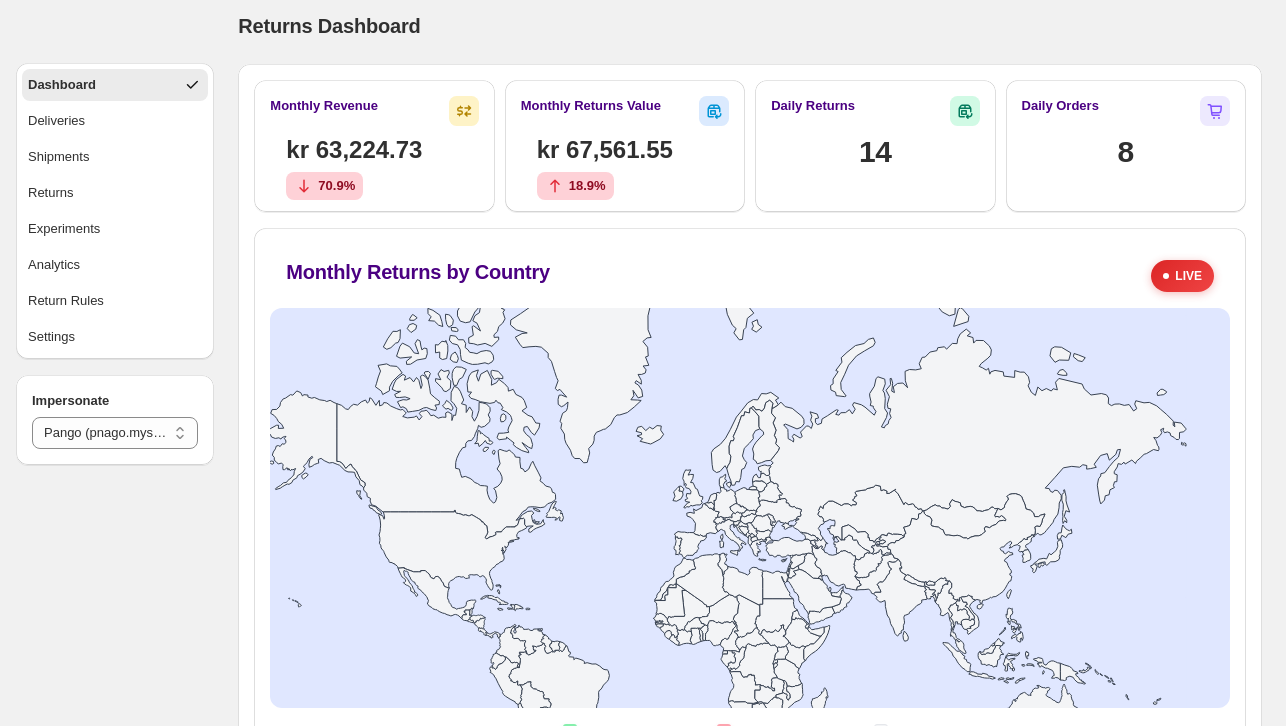 scroll, scrollTop: 0, scrollLeft: 0, axis: both 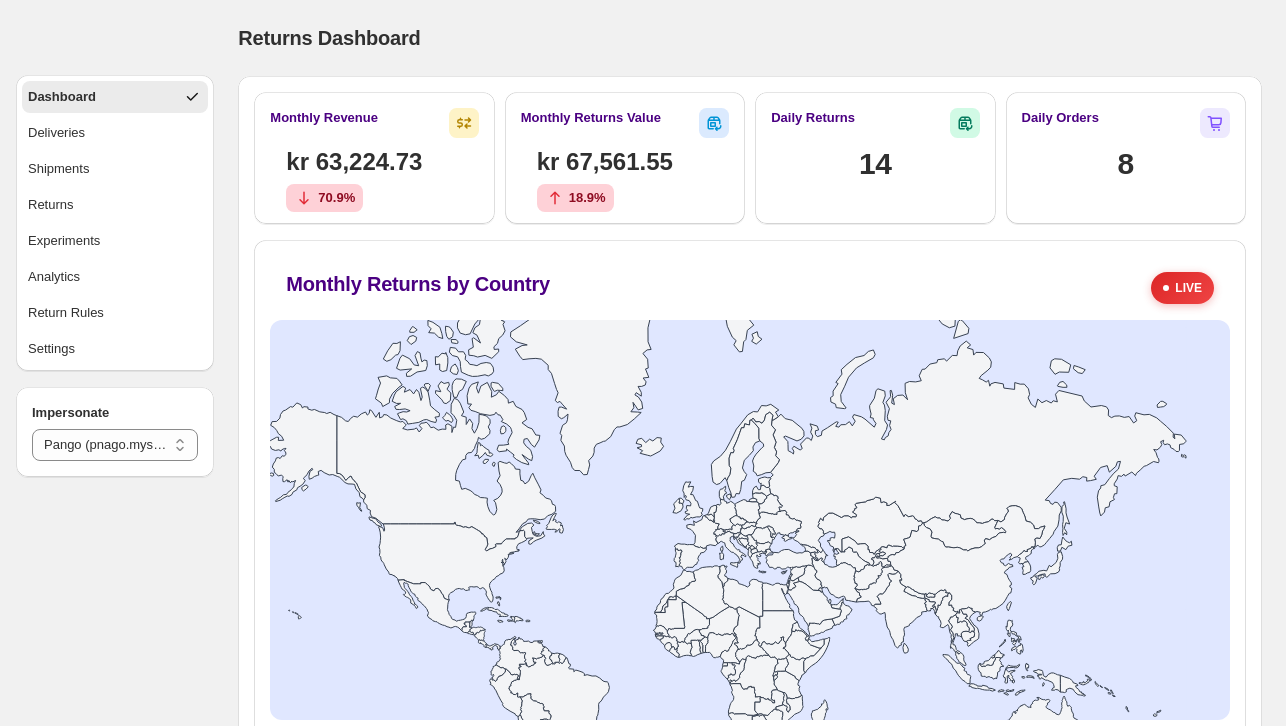 type 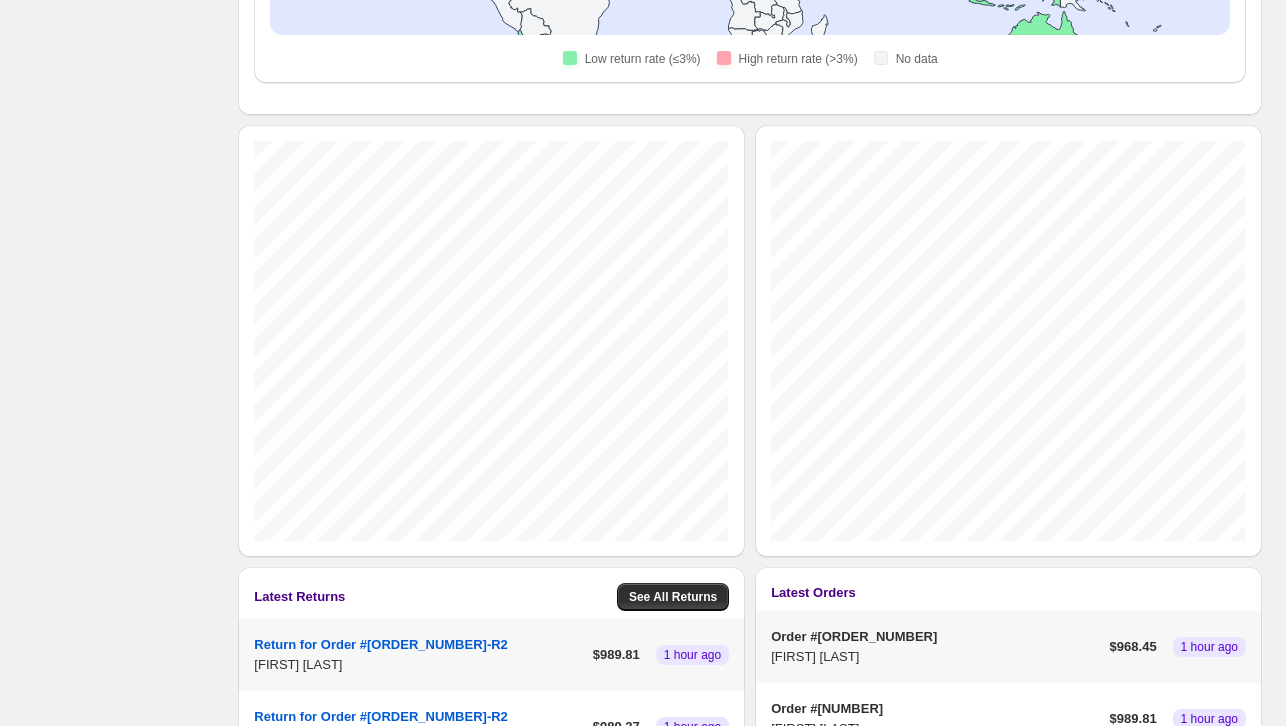 scroll, scrollTop: 913, scrollLeft: 0, axis: vertical 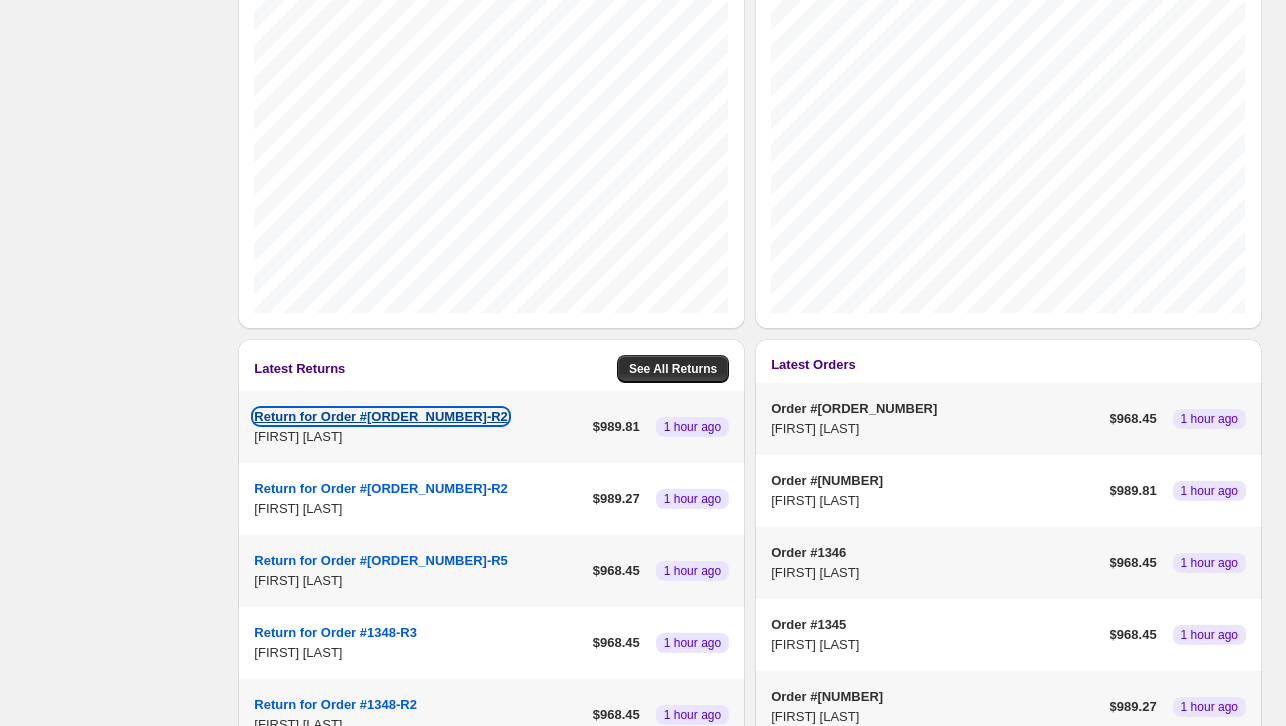 click on "Return for Order #[ORDER_NUMBER]-R2" at bounding box center [381, 416] 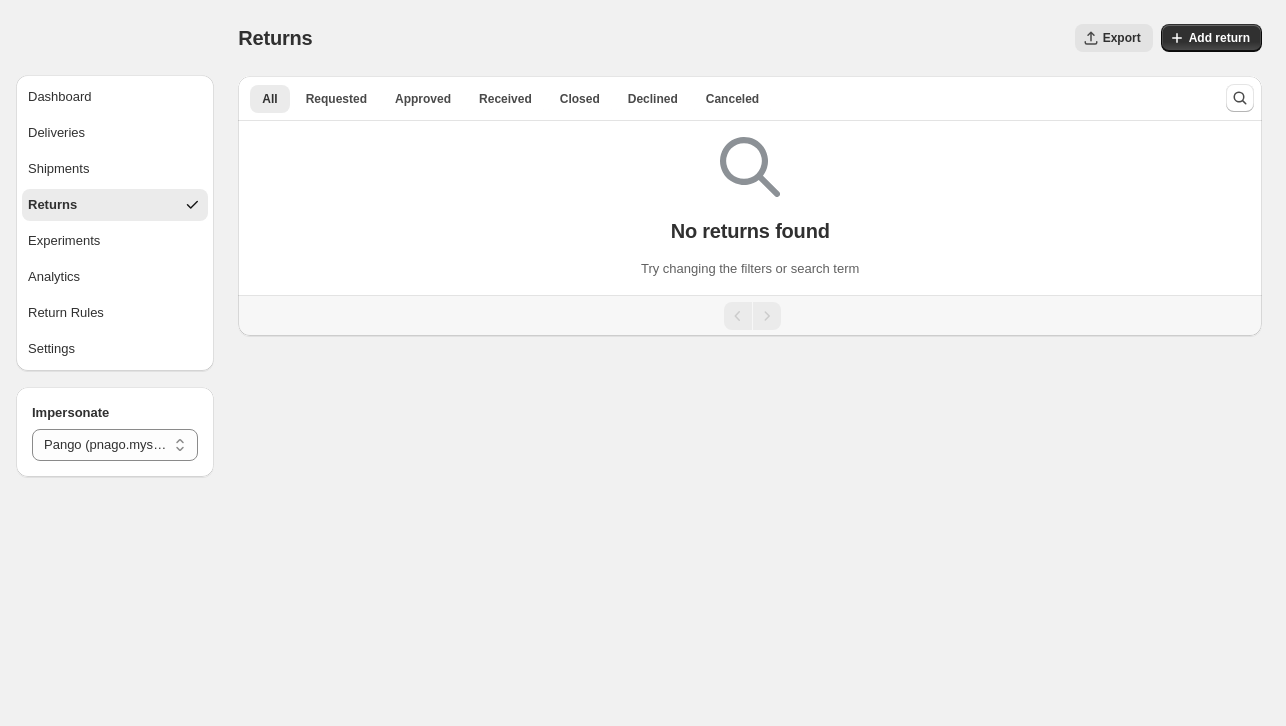 scroll, scrollTop: 0, scrollLeft: 0, axis: both 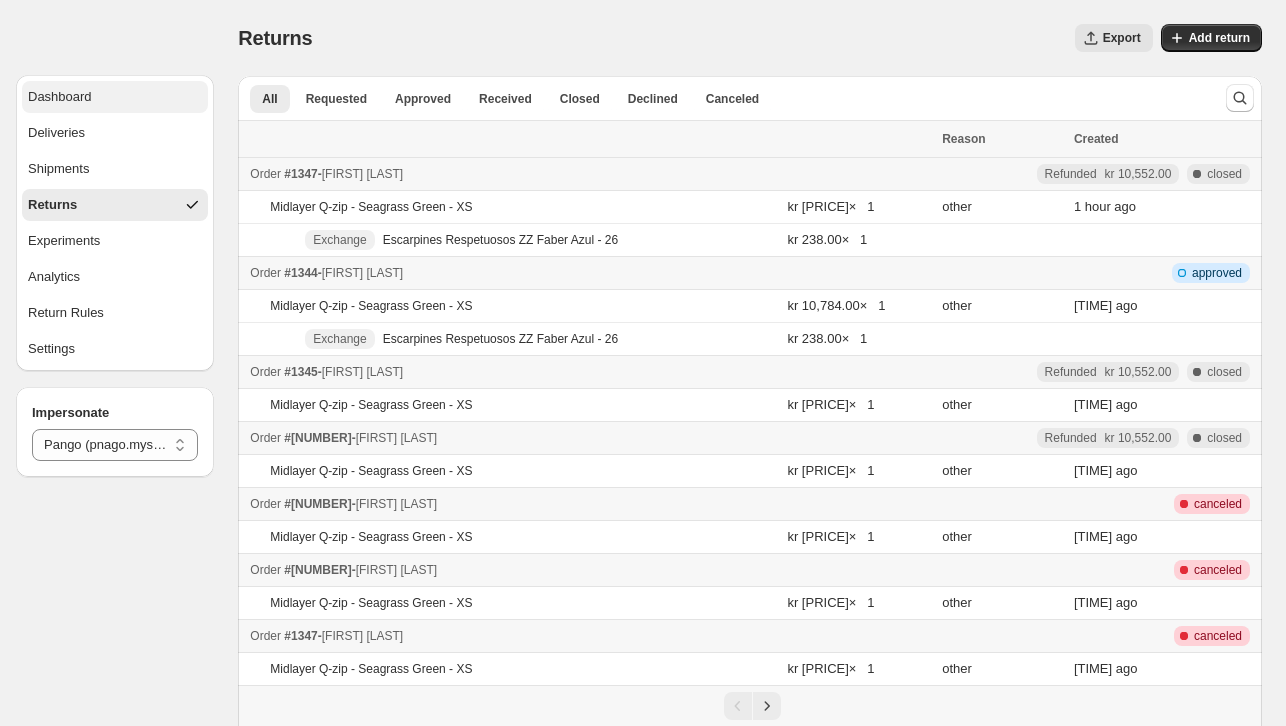 click on "Dashboard" at bounding box center (60, 97) 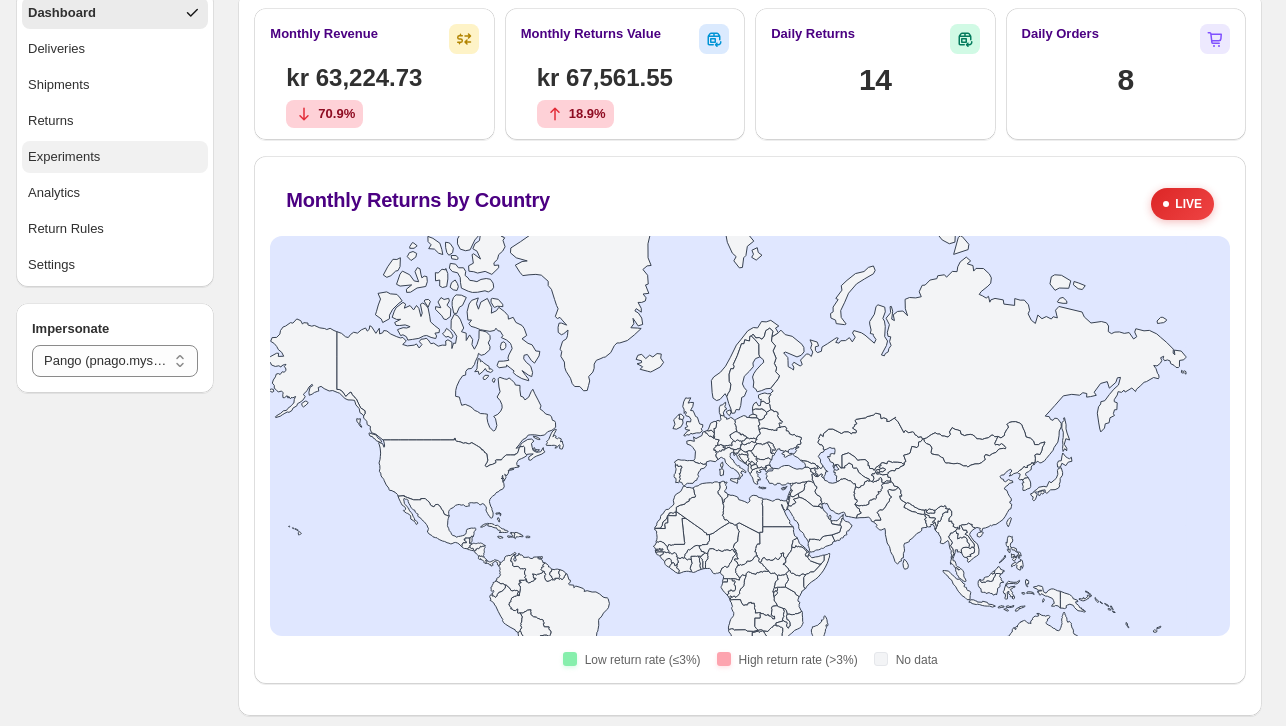 scroll, scrollTop: 0, scrollLeft: 0, axis: both 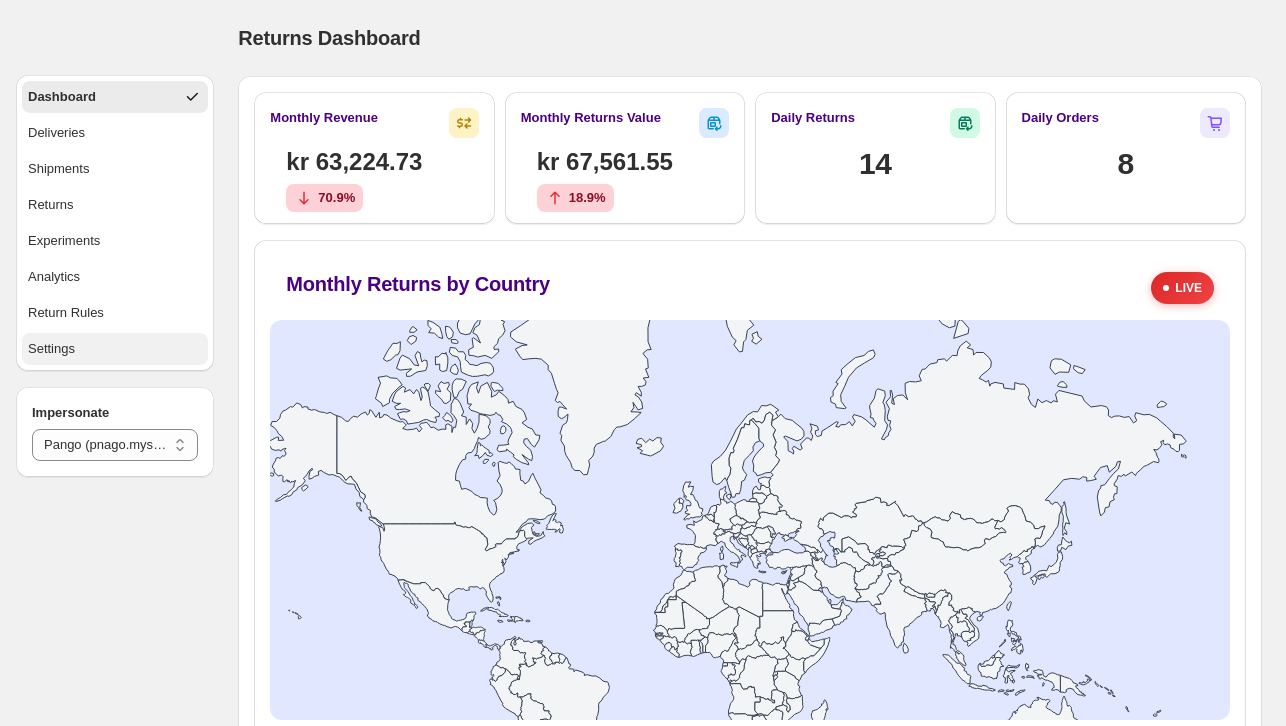 click on "Settings" at bounding box center (115, 349) 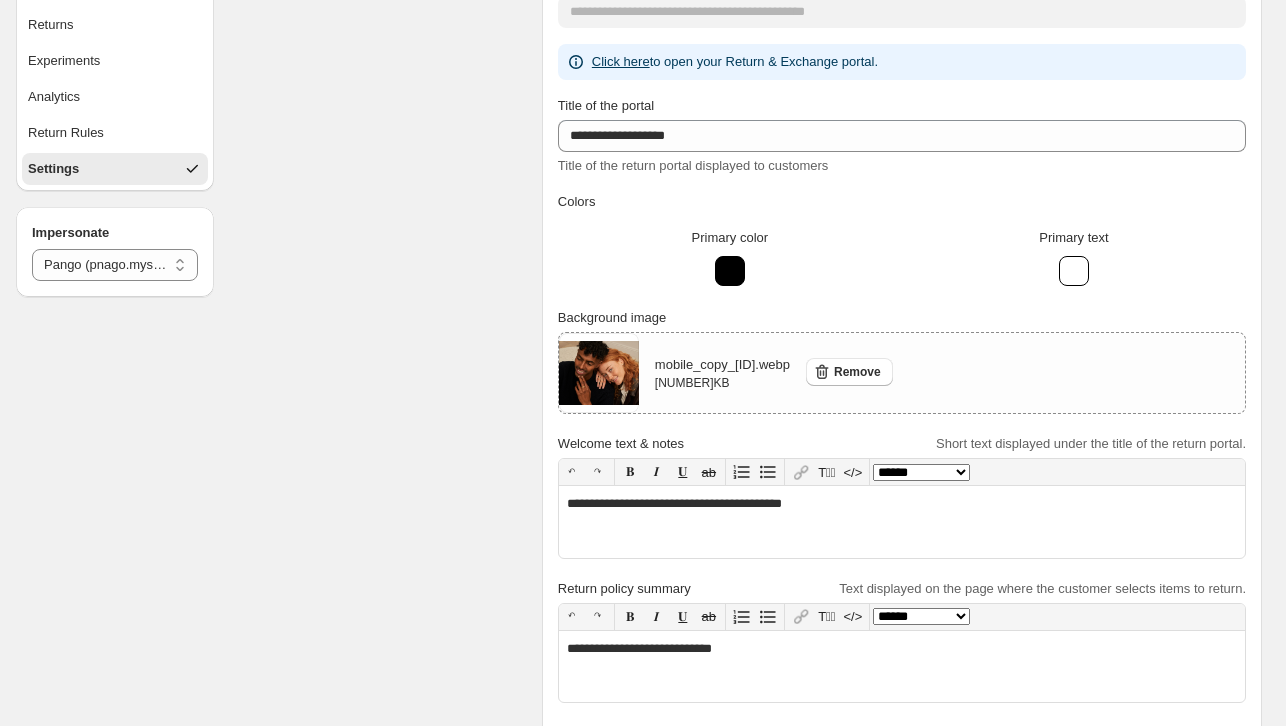 scroll, scrollTop: 0, scrollLeft: 0, axis: both 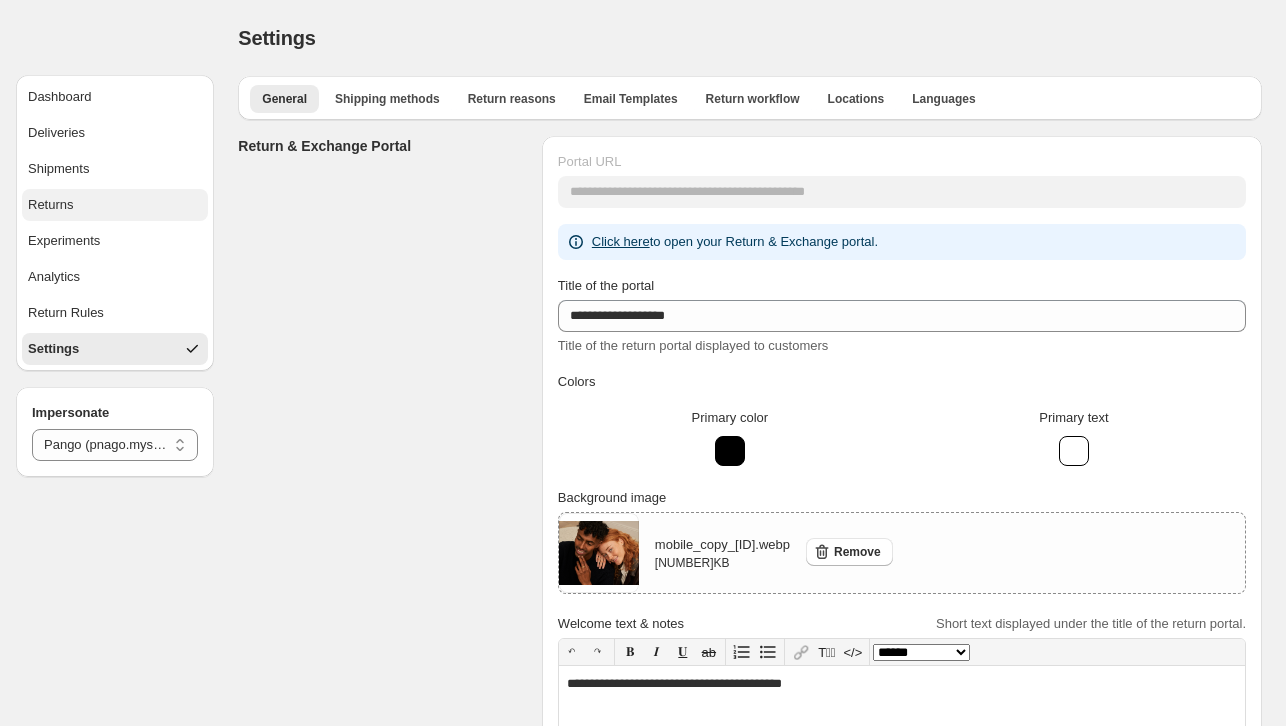 click on "Returns" at bounding box center [115, 205] 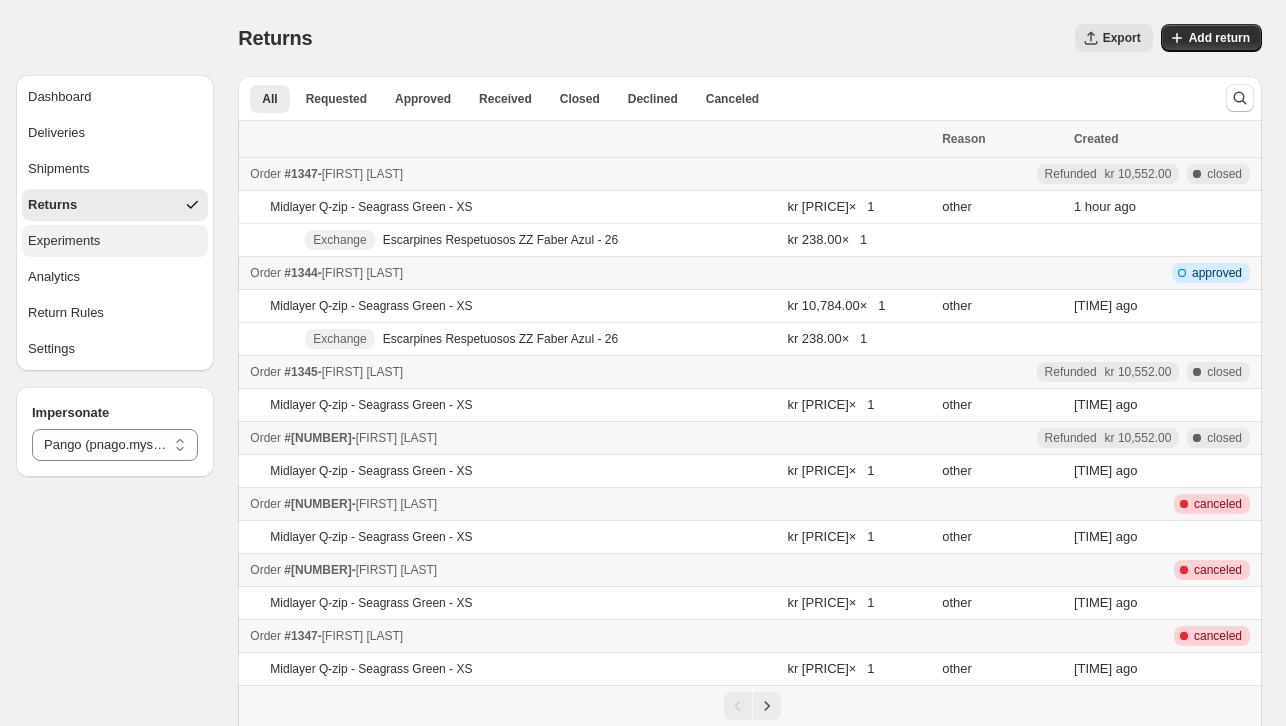click on "Experiments" at bounding box center [115, 241] 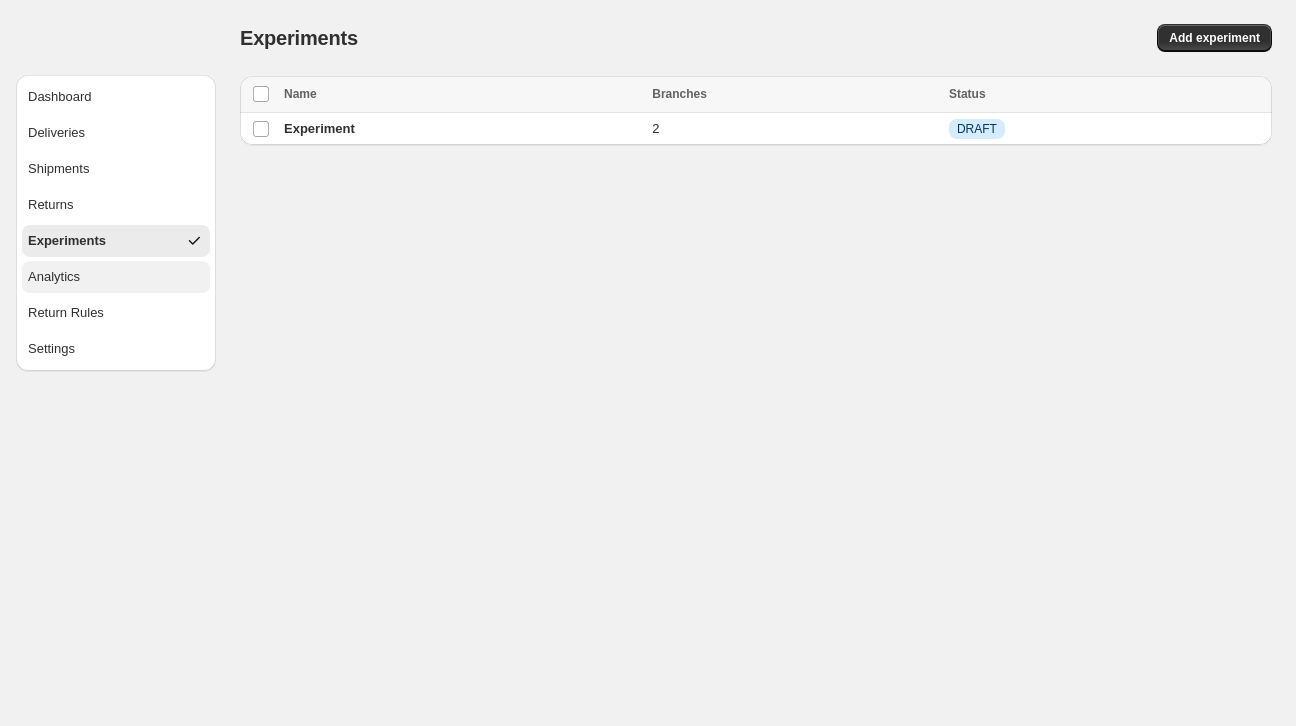 click on "Analytics" at bounding box center (116, 277) 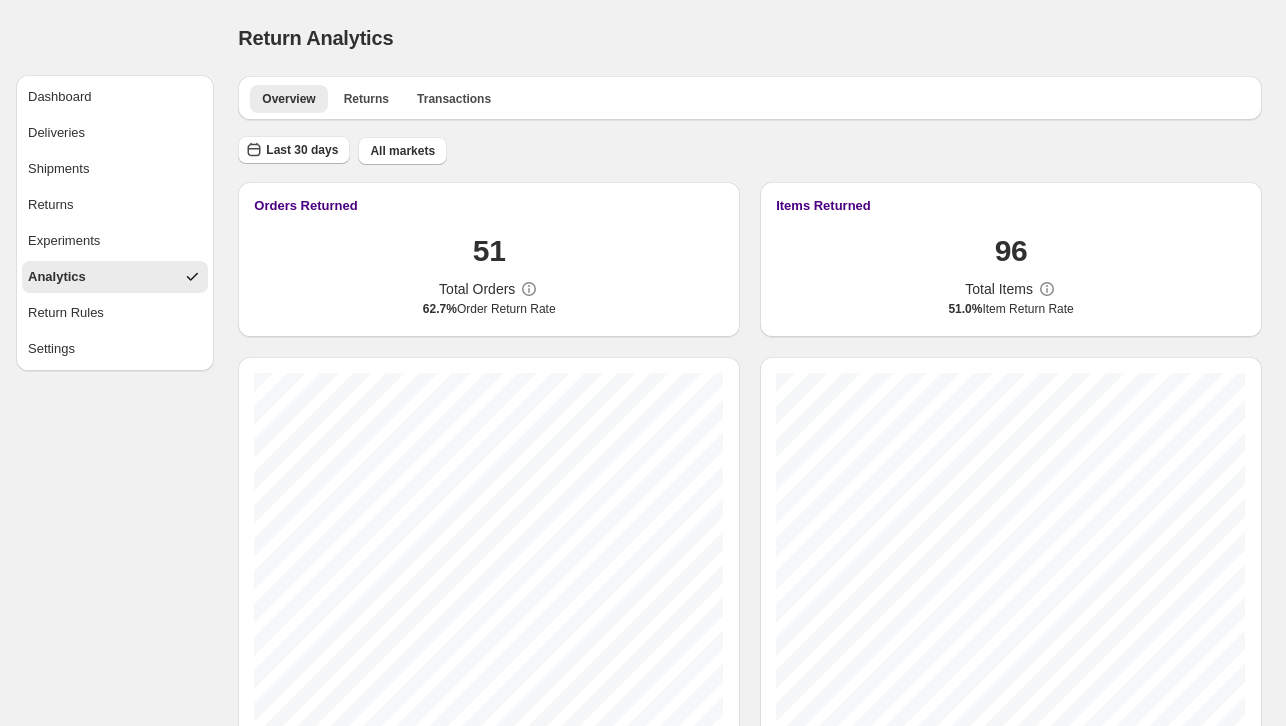 scroll, scrollTop: 96, scrollLeft: 0, axis: vertical 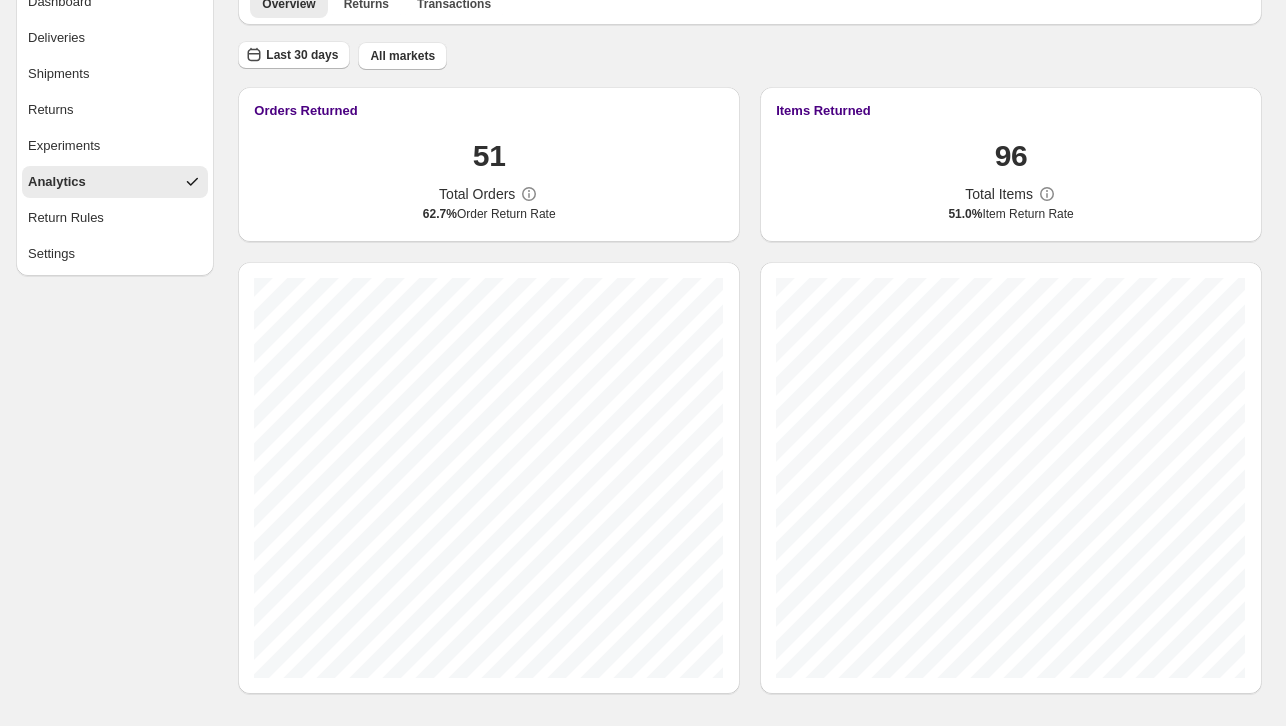 select on "********" 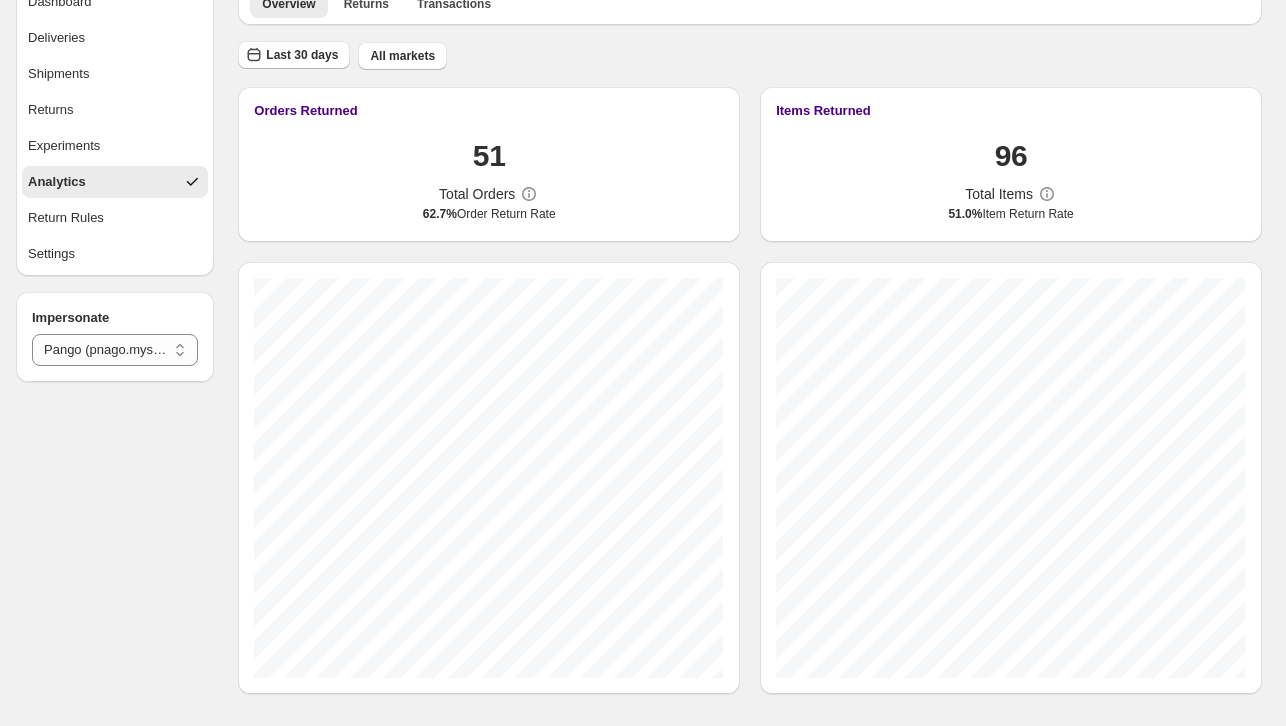 scroll, scrollTop: 0, scrollLeft: 0, axis: both 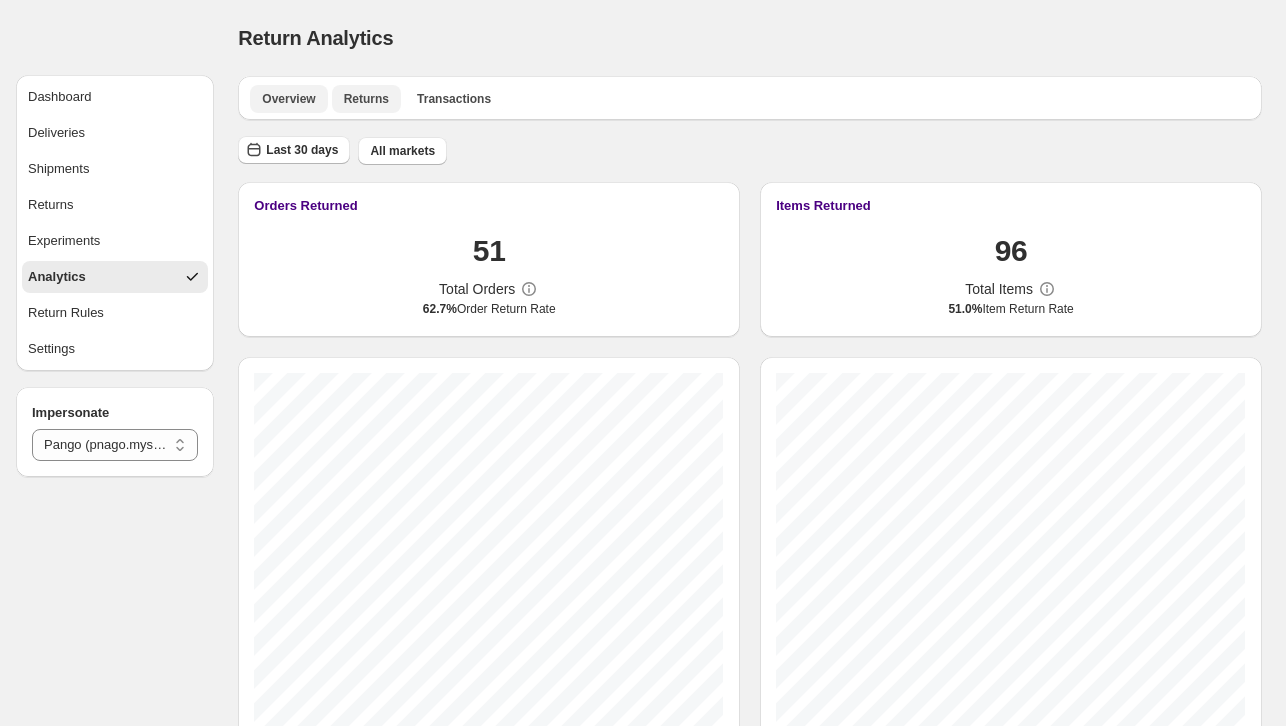 click on "Returns" at bounding box center (366, 99) 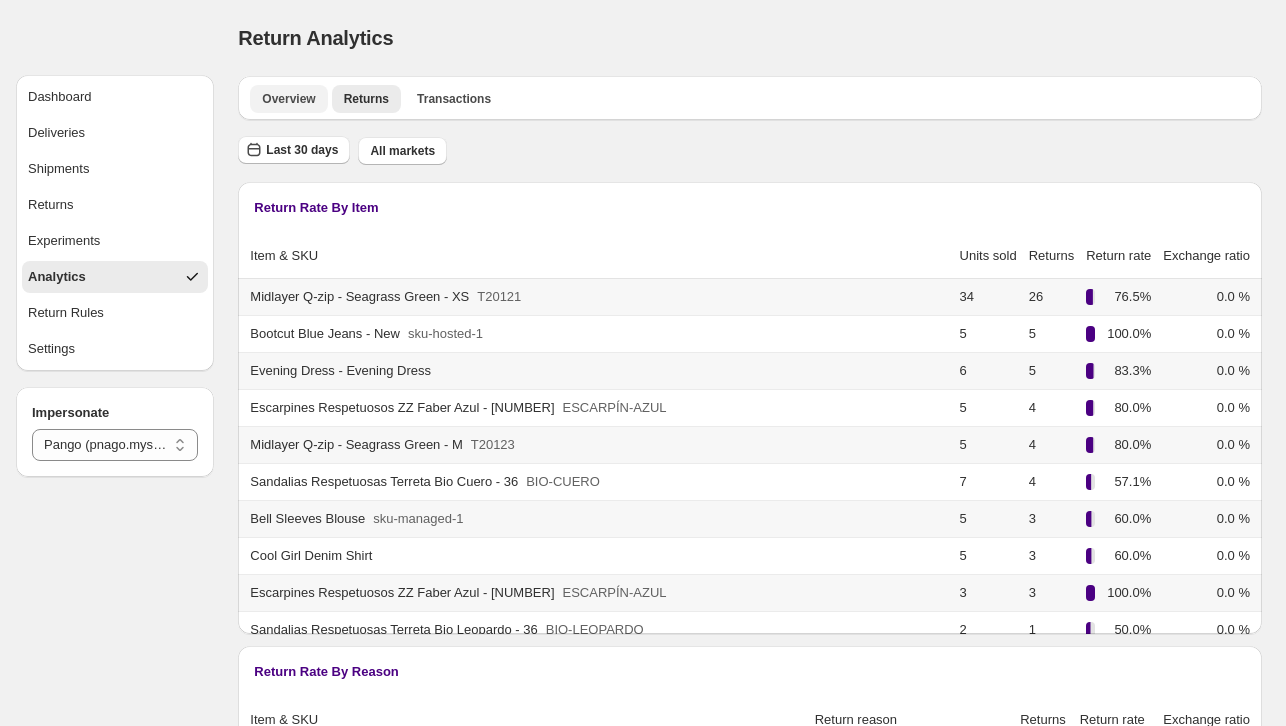 click on "Overview" at bounding box center [288, 99] 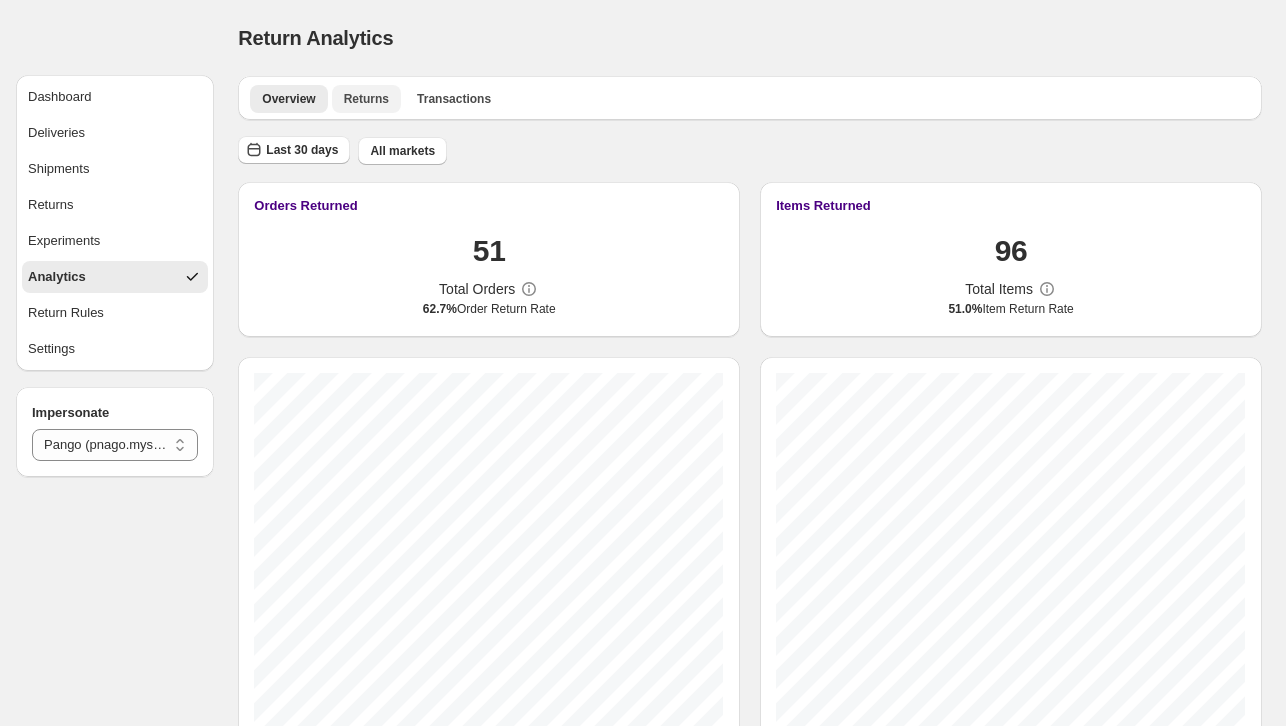 click on "Returns" at bounding box center (366, 99) 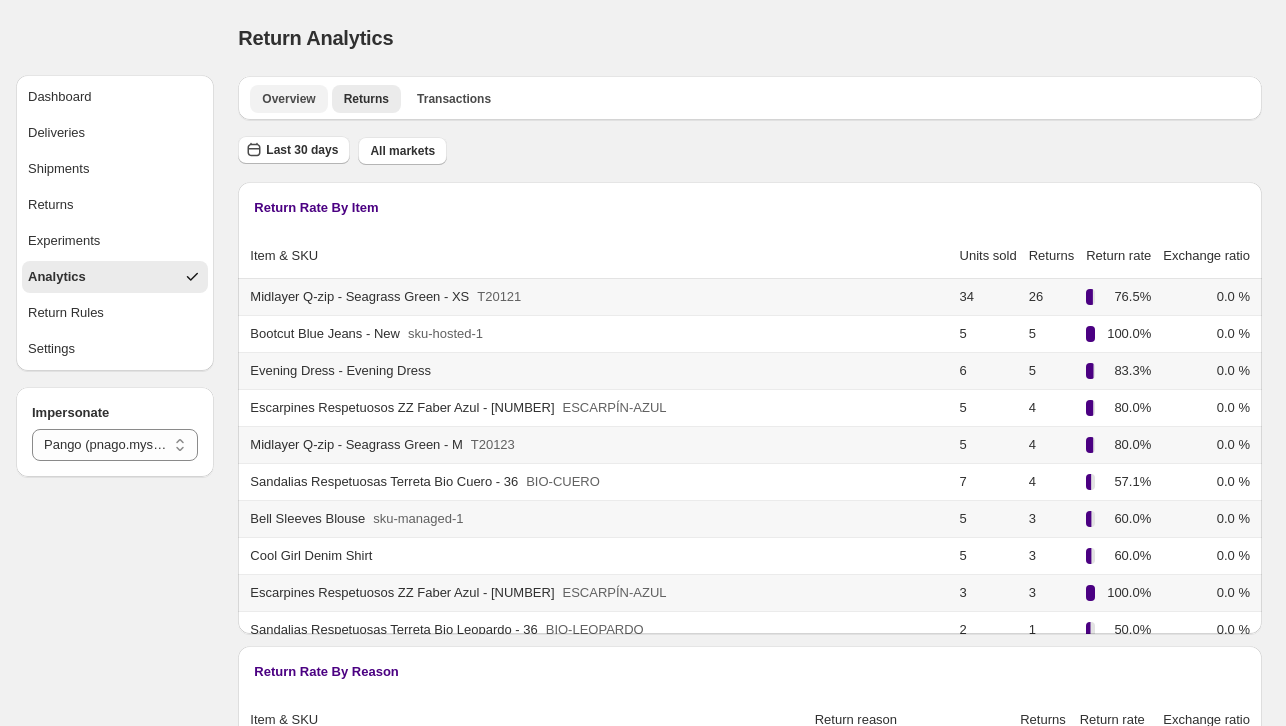 click on "Overview" at bounding box center (288, 99) 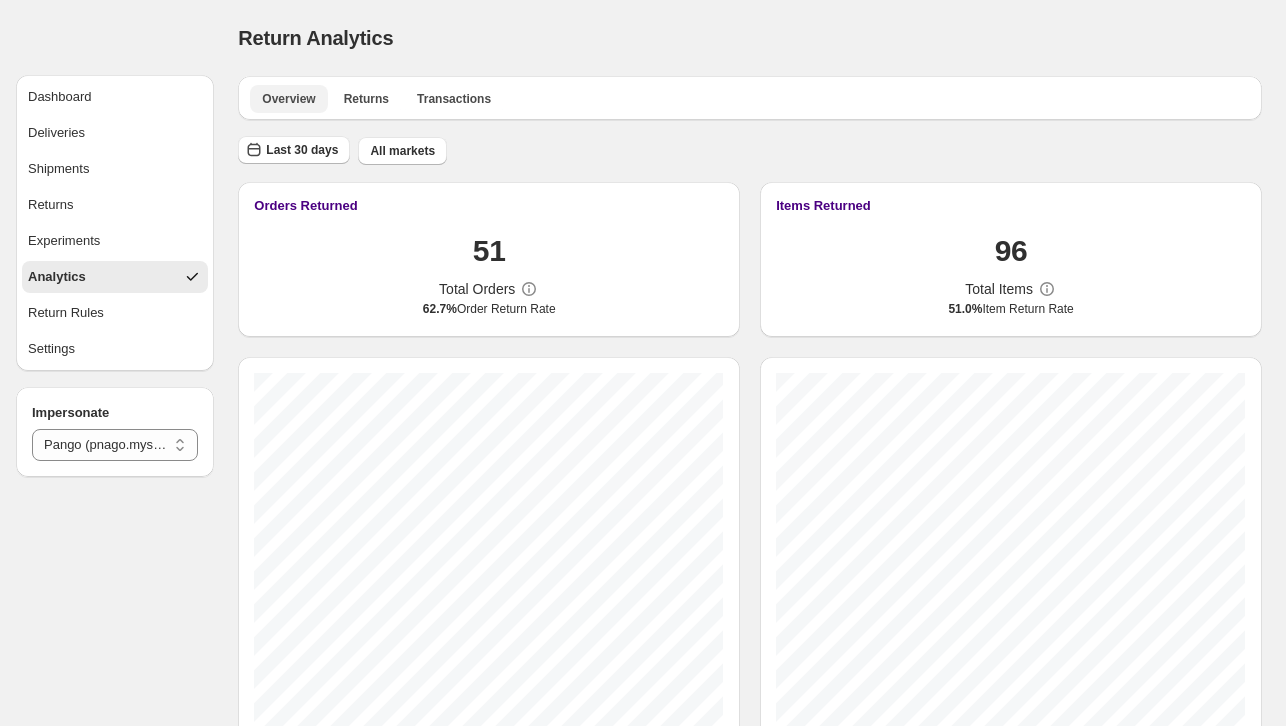 scroll, scrollTop: 96, scrollLeft: 0, axis: vertical 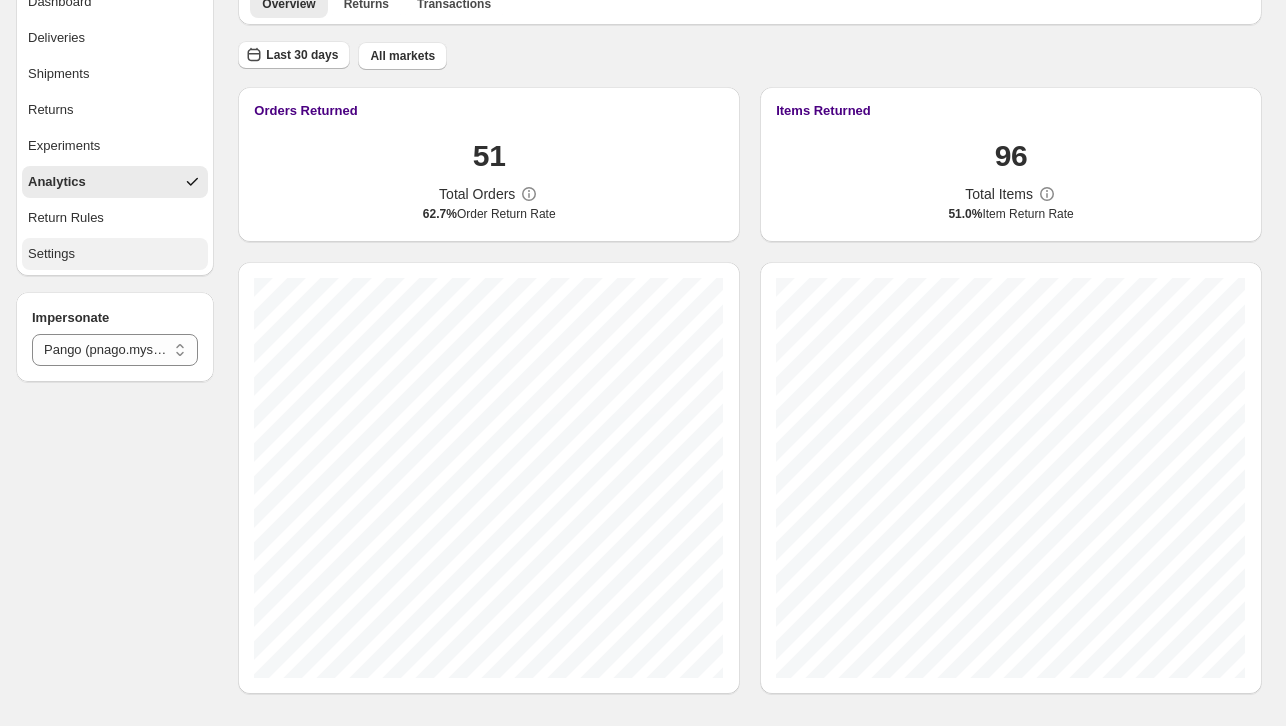 click on "Settings" at bounding box center [115, 254] 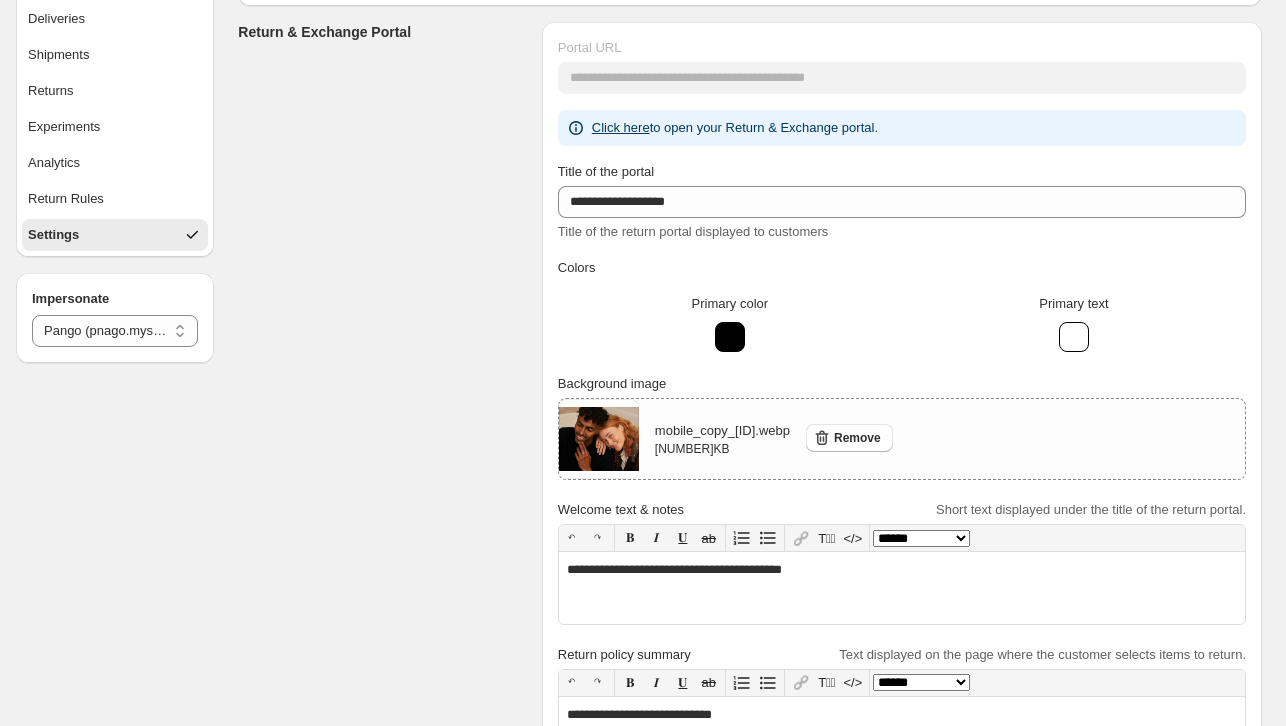 scroll, scrollTop: 0, scrollLeft: 0, axis: both 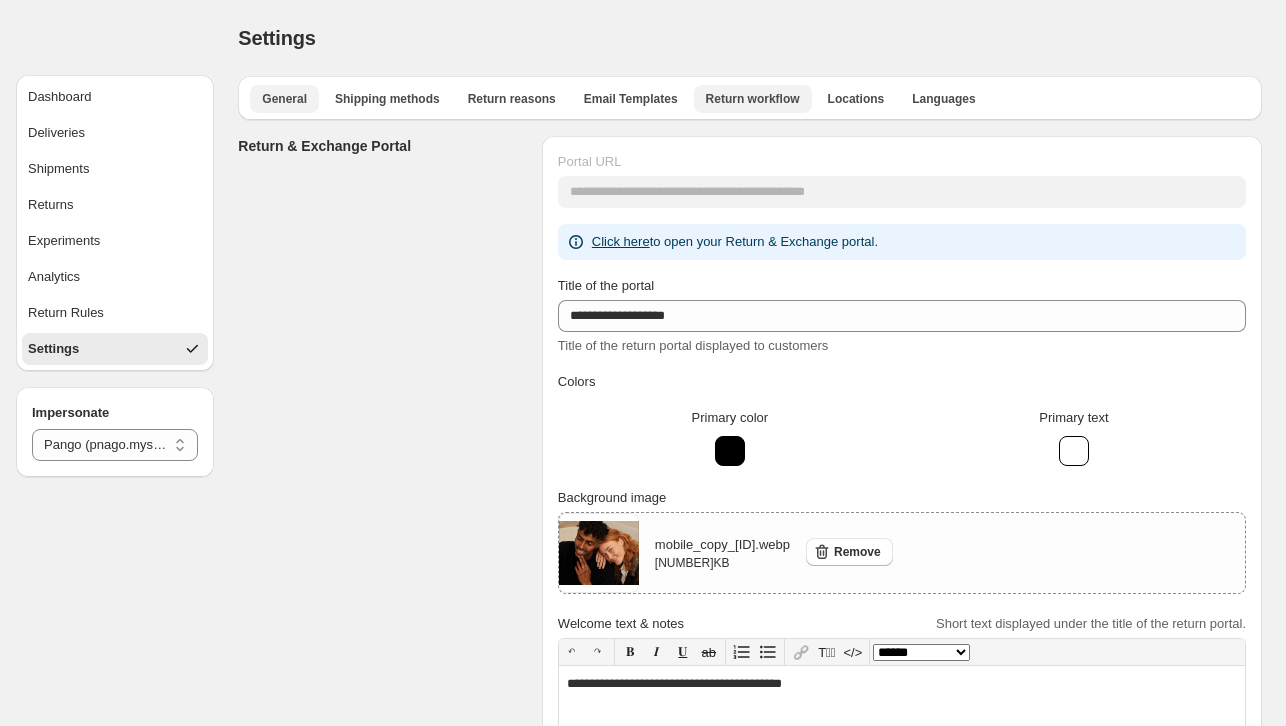click on "Return workflow" at bounding box center [753, 99] 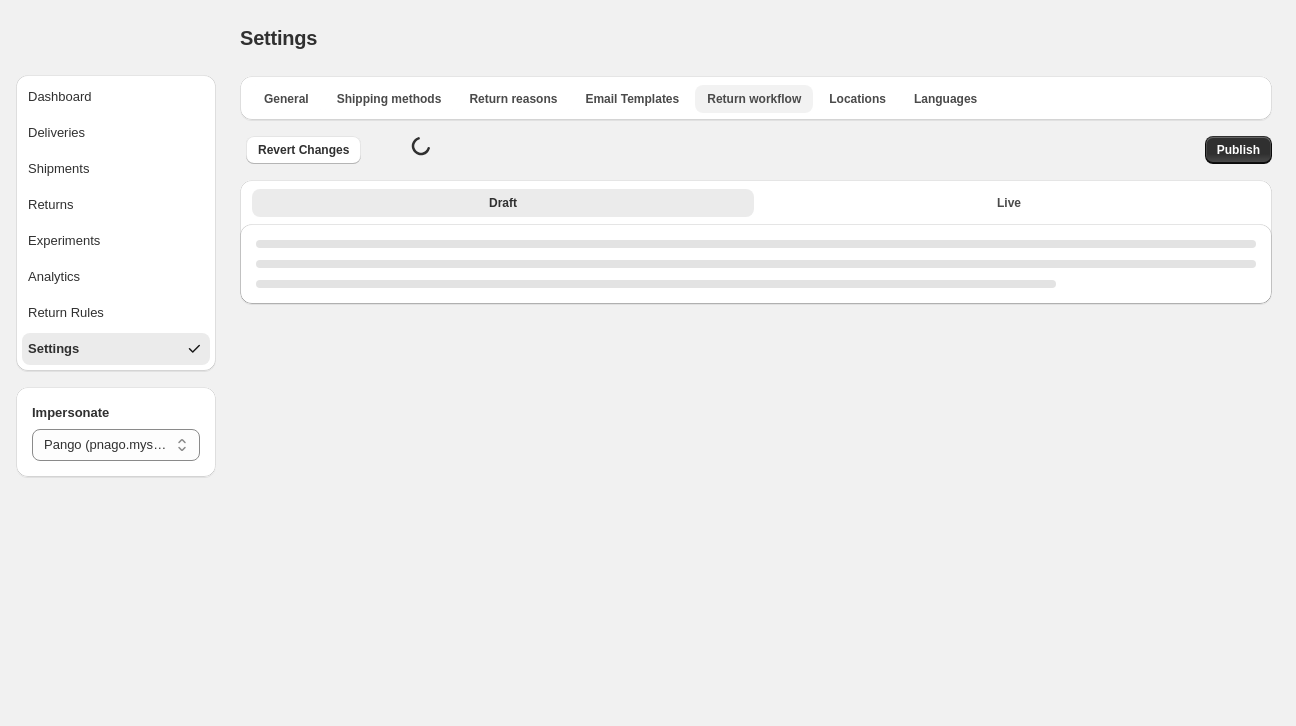 select on "********" 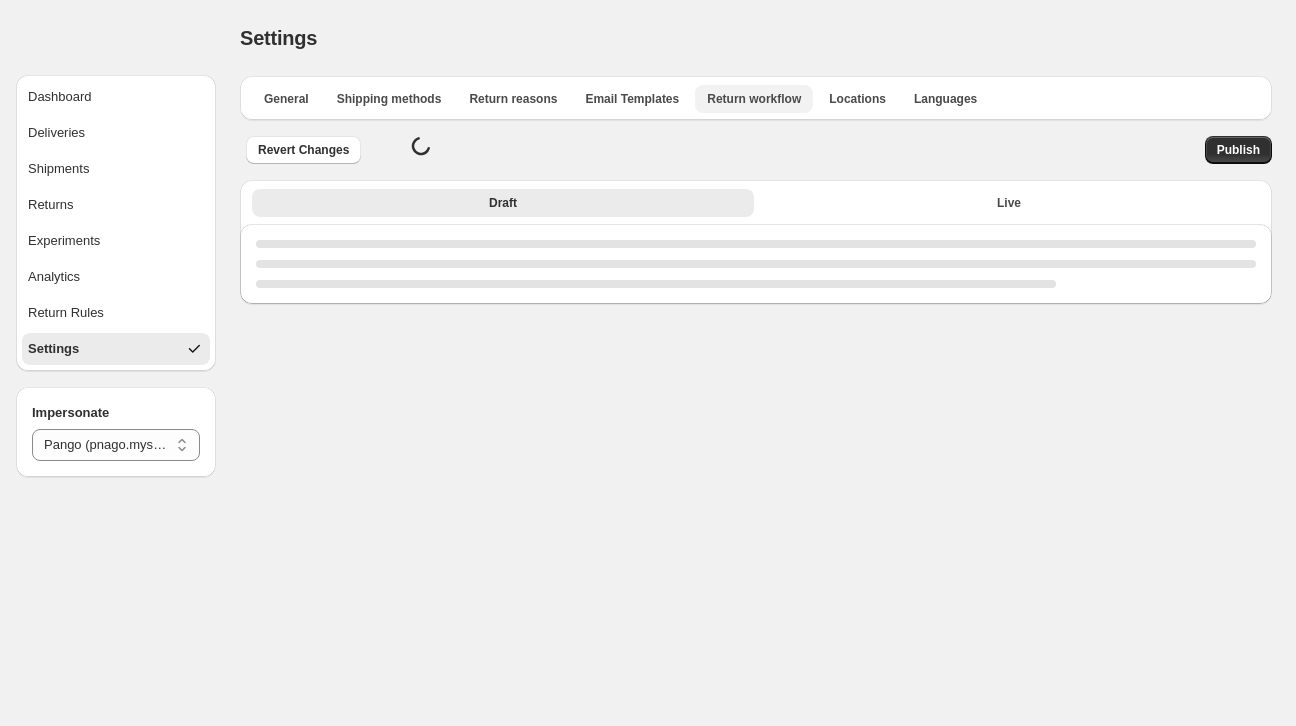 select on "********" 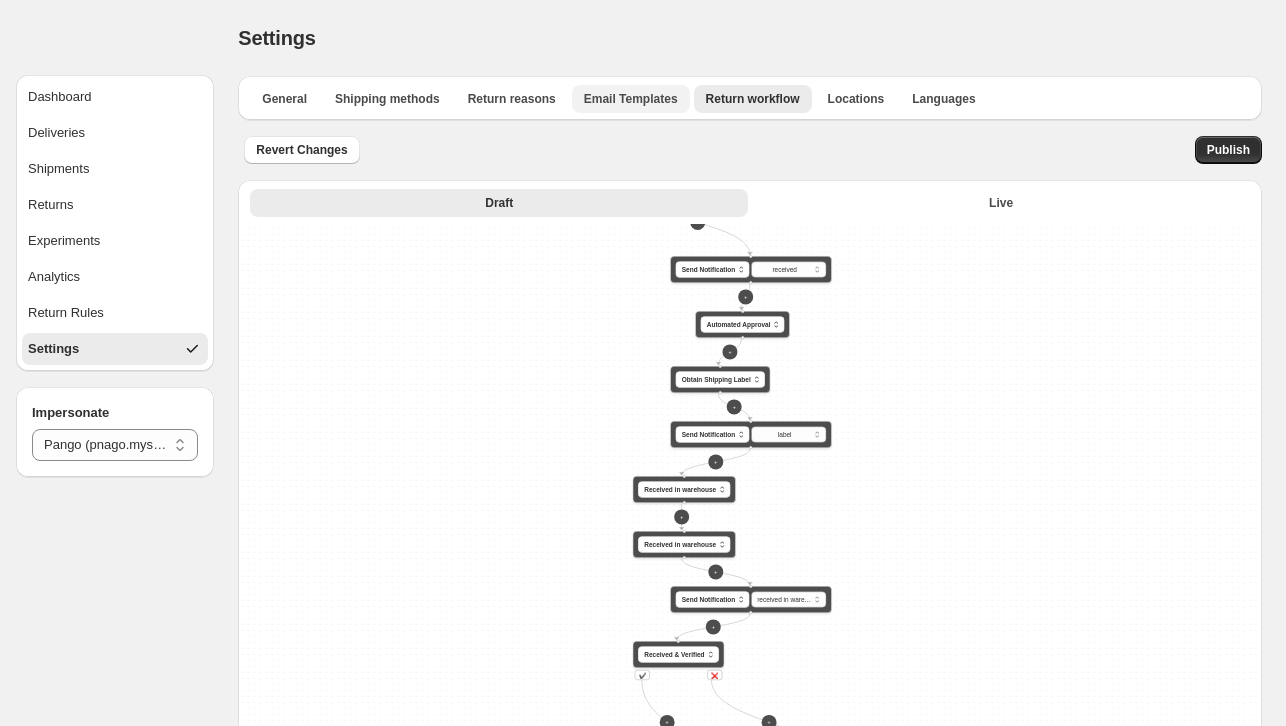 click on "Email Templates" at bounding box center (631, 99) 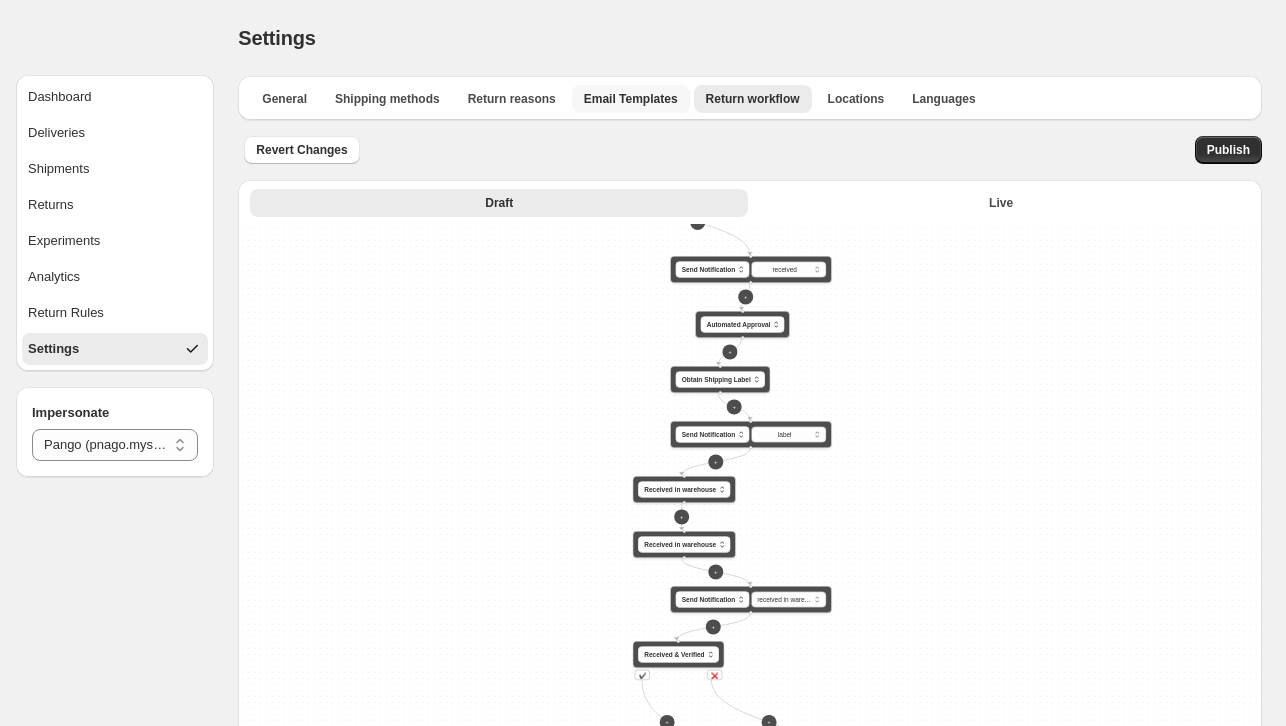 select on "********" 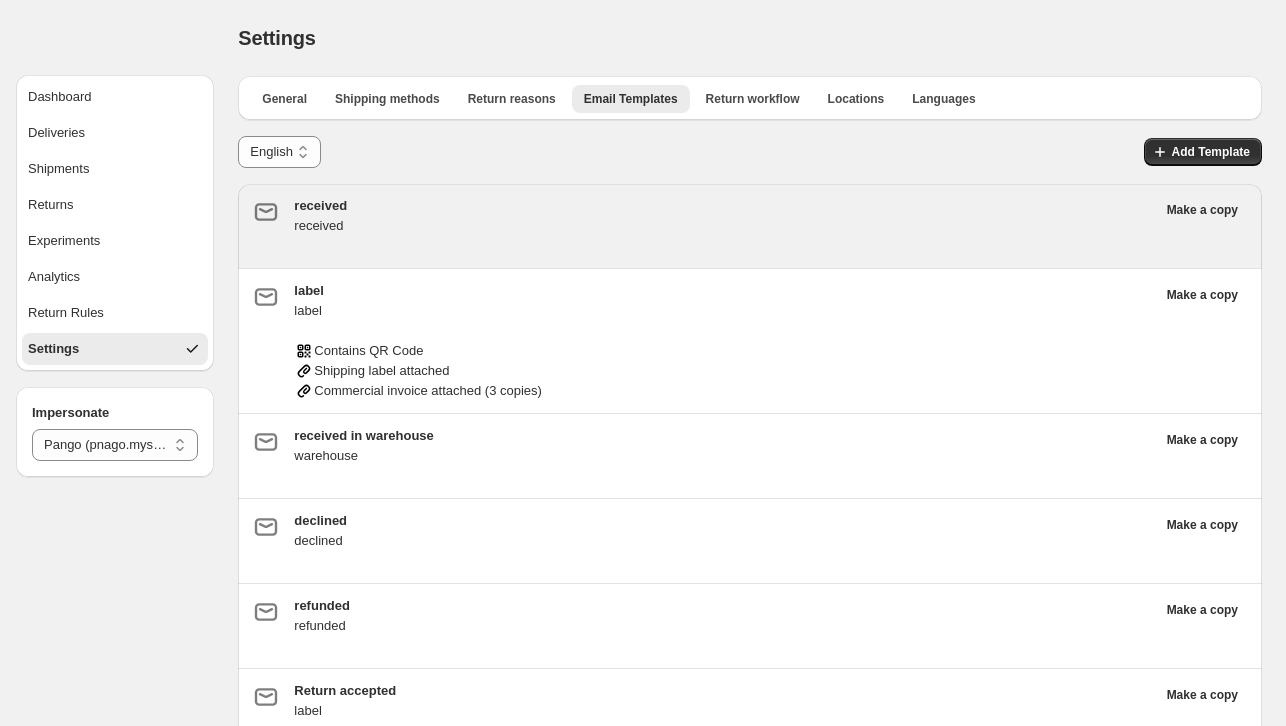 click on "received received" at bounding box center (724, 226) 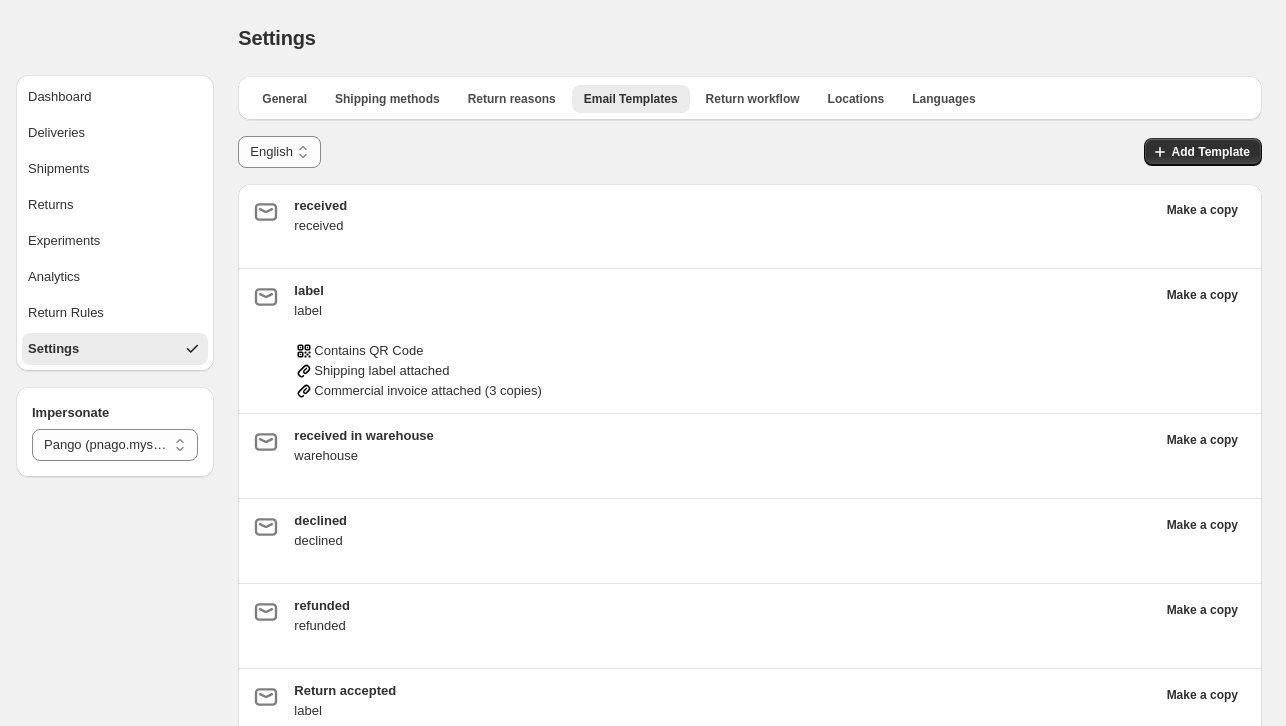 click on "General Shipping methods Return reasons Email Templates Return workflow Locations Languages More views General Shipping methods Return reasons Email Templates Return workflow Locations Languages More views" at bounding box center (750, 98) 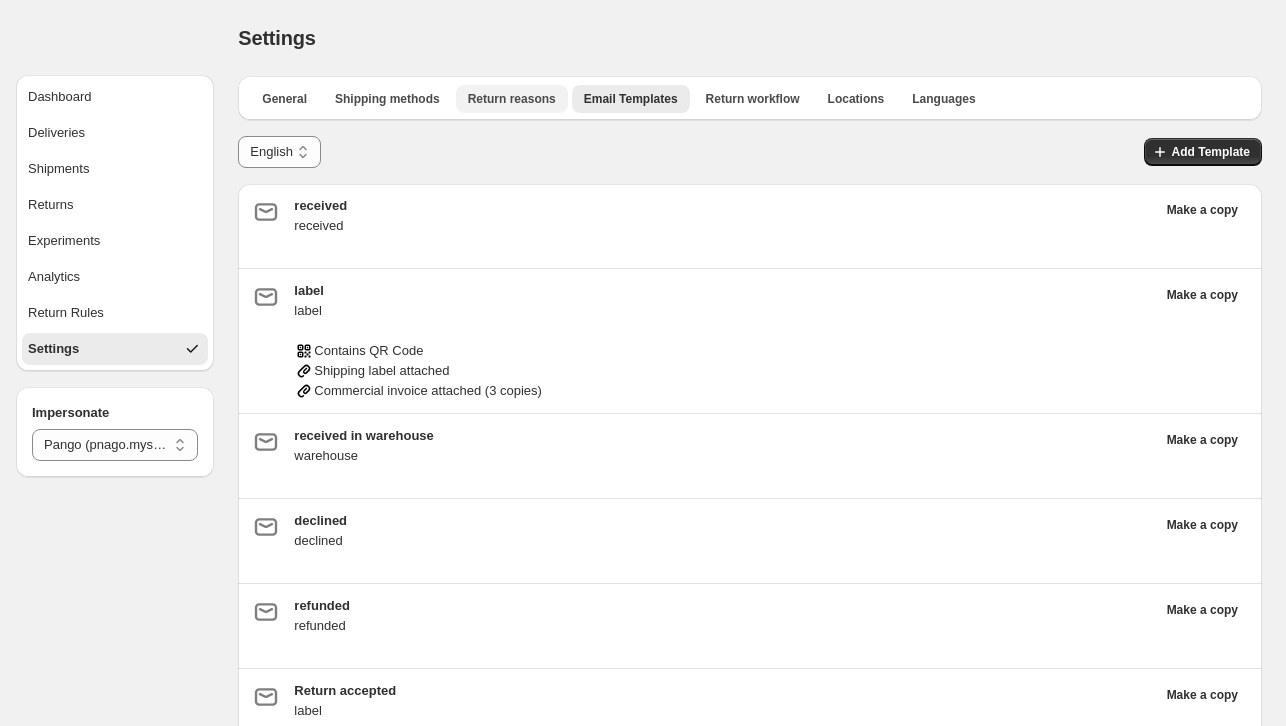click on "Return reasons" at bounding box center (512, 99) 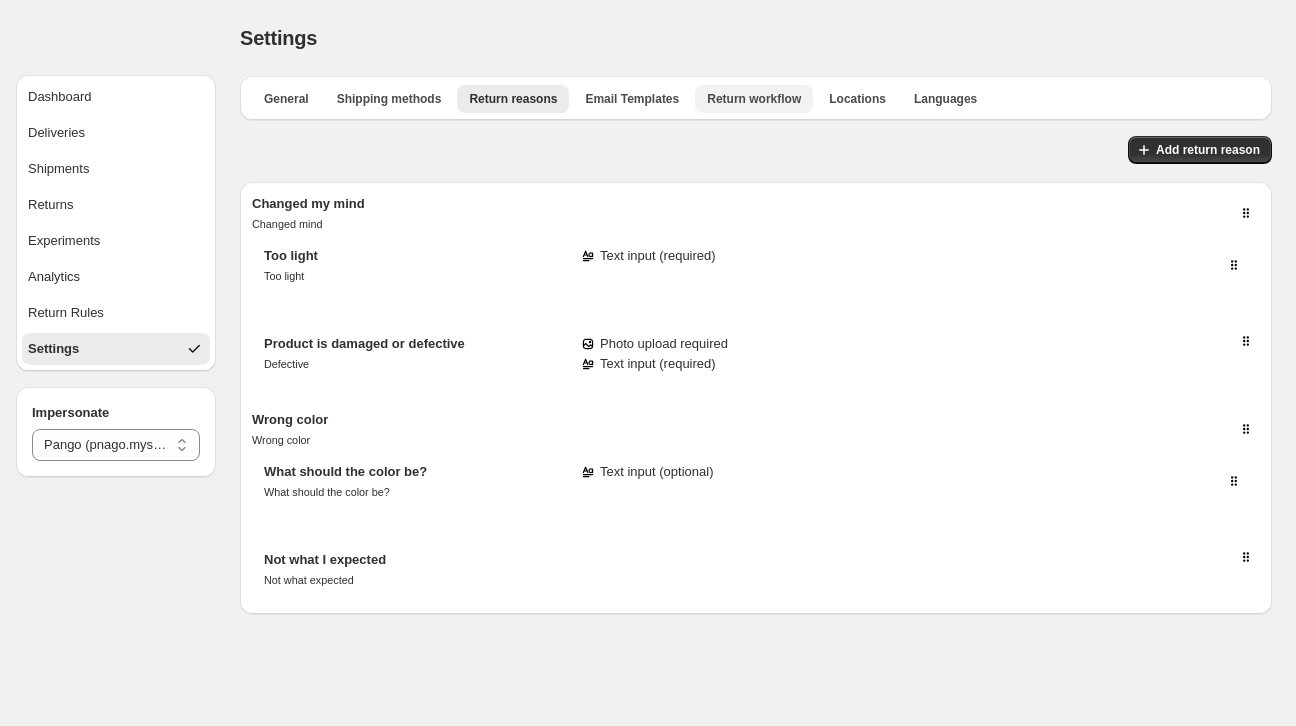click on "Return workflow" at bounding box center (754, 99) 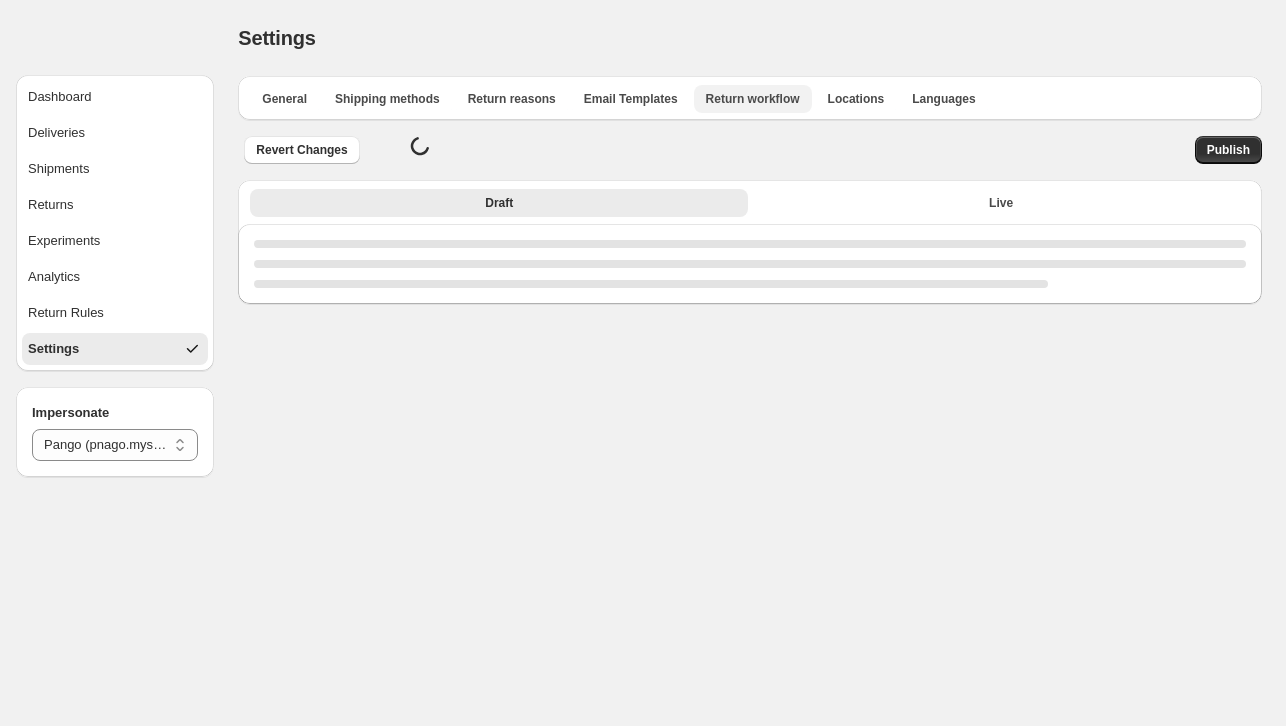 select on "********" 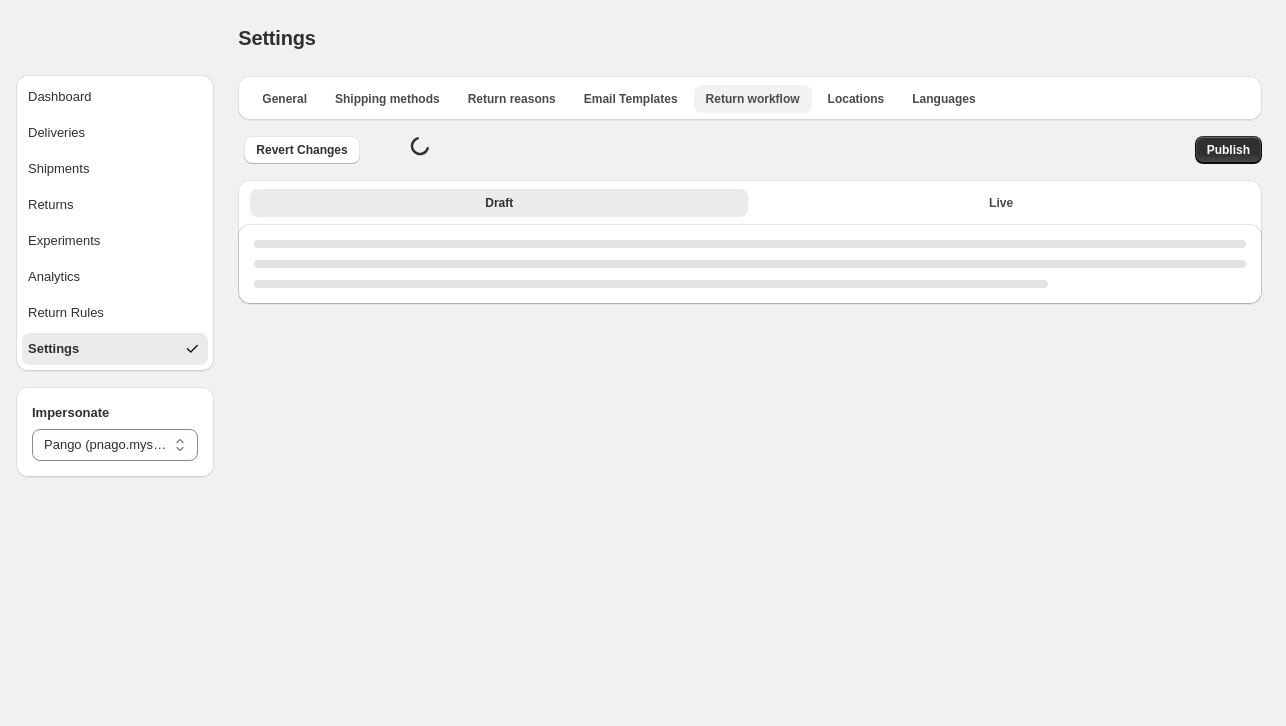 select on "********" 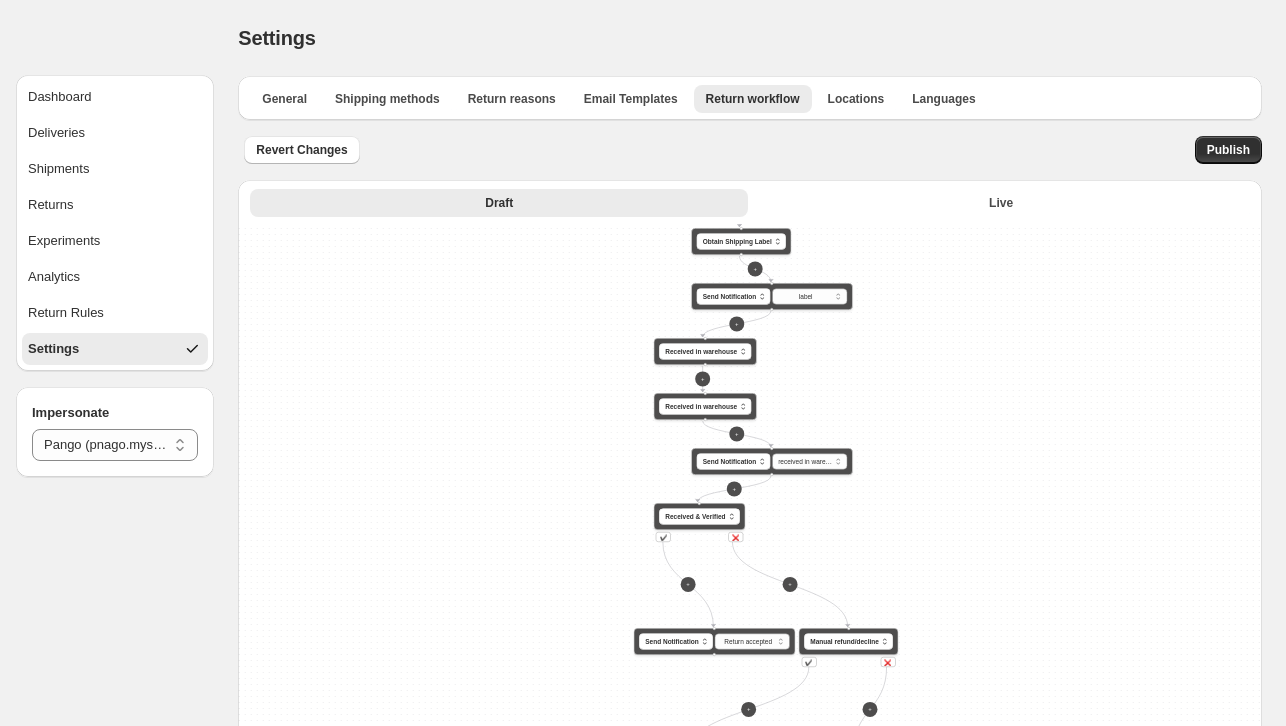 drag, startPoint x: 506, startPoint y: 415, endPoint x: 526, endPoint y: 305, distance: 111.8034 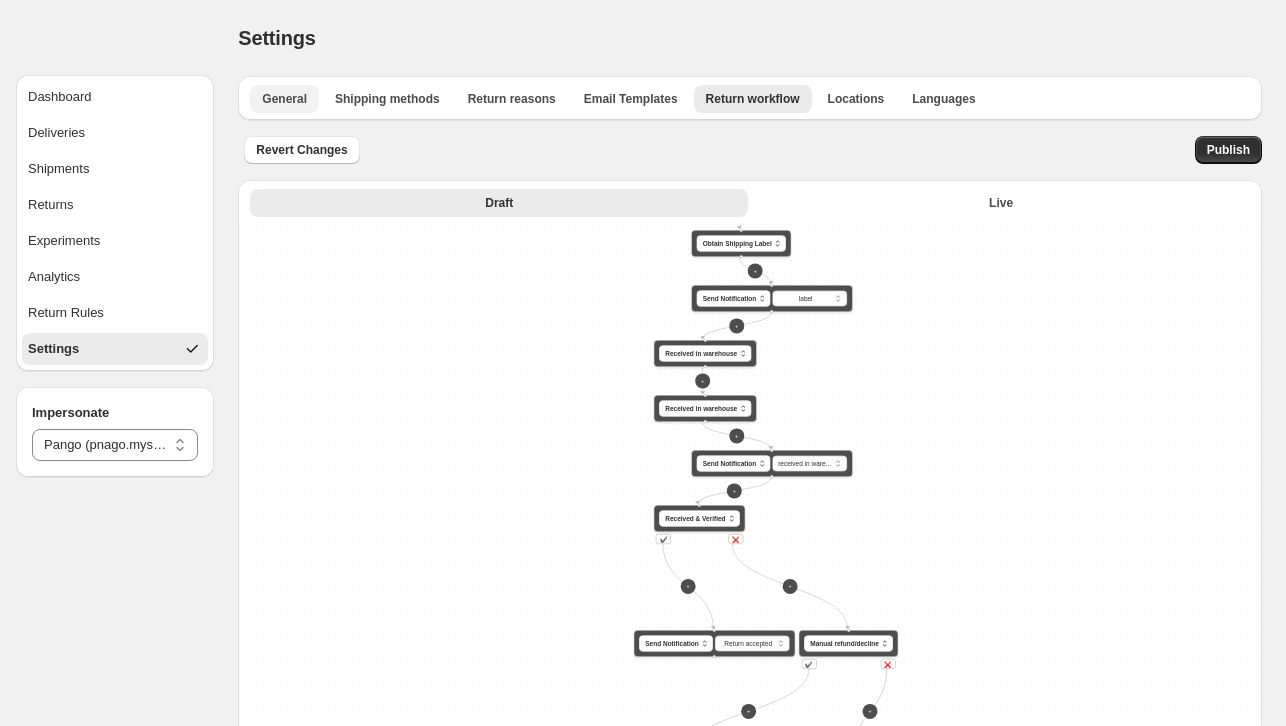 click on "General" at bounding box center (284, 99) 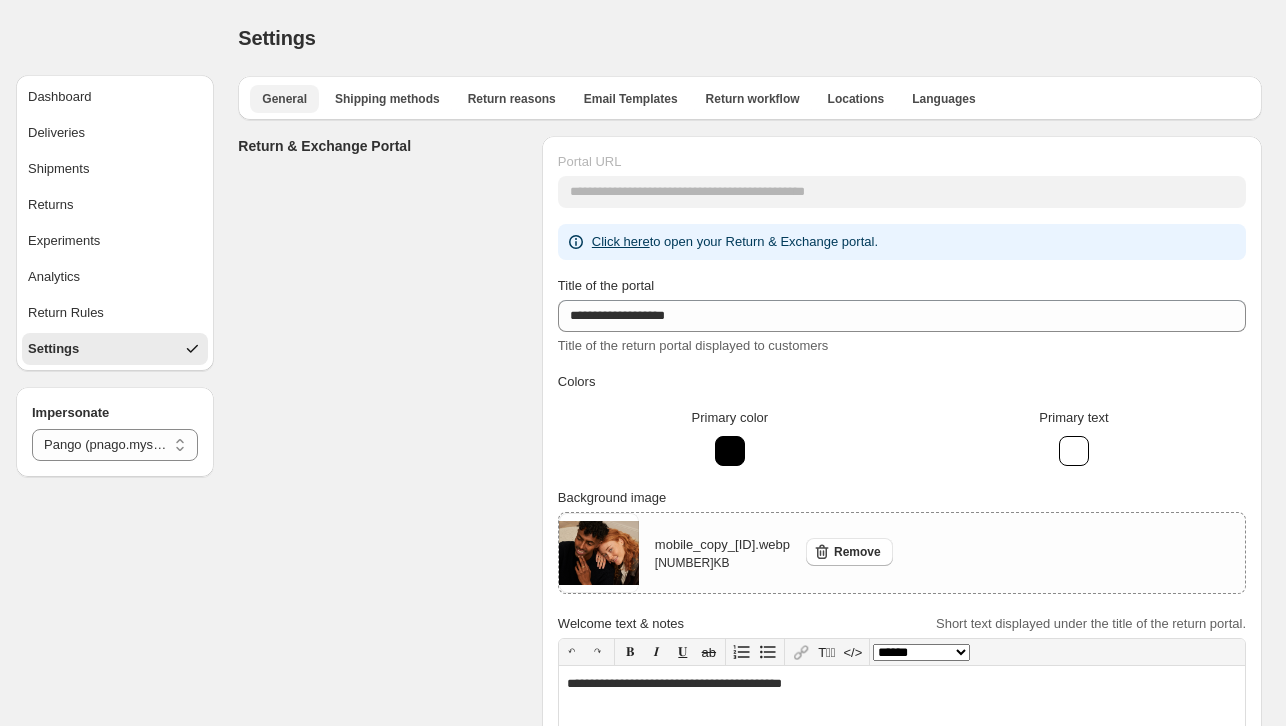 type 